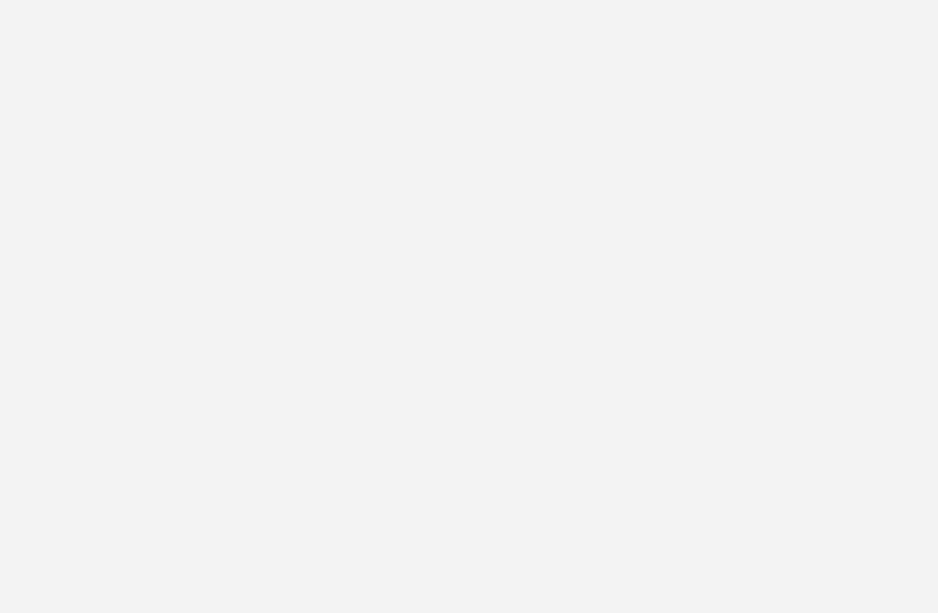 scroll, scrollTop: 0, scrollLeft: 0, axis: both 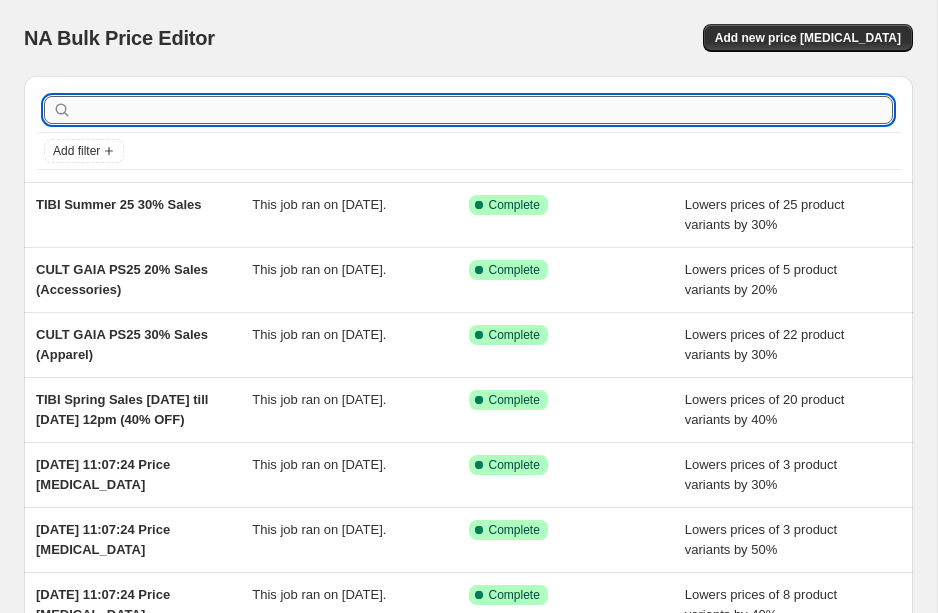click at bounding box center [484, 110] 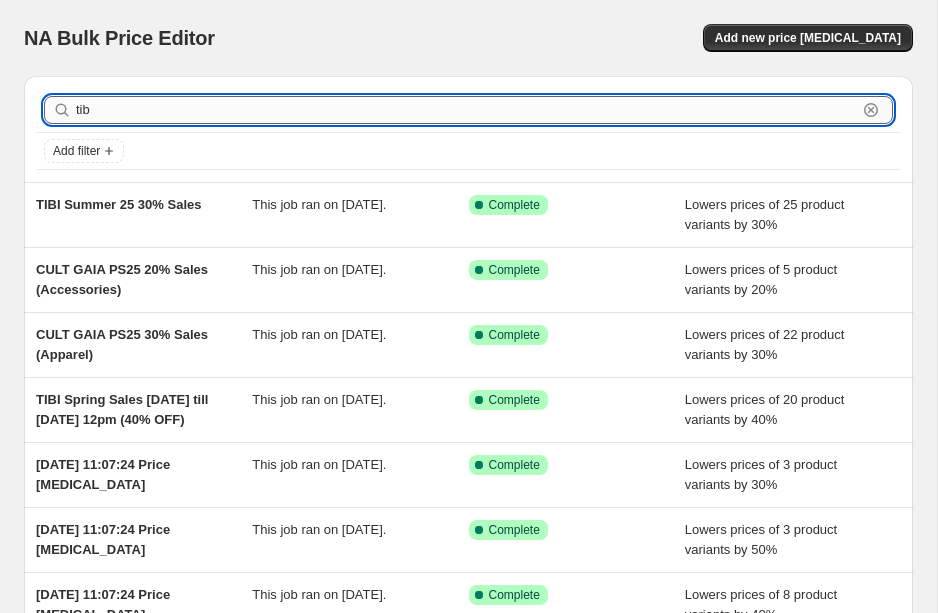 type on "tibi" 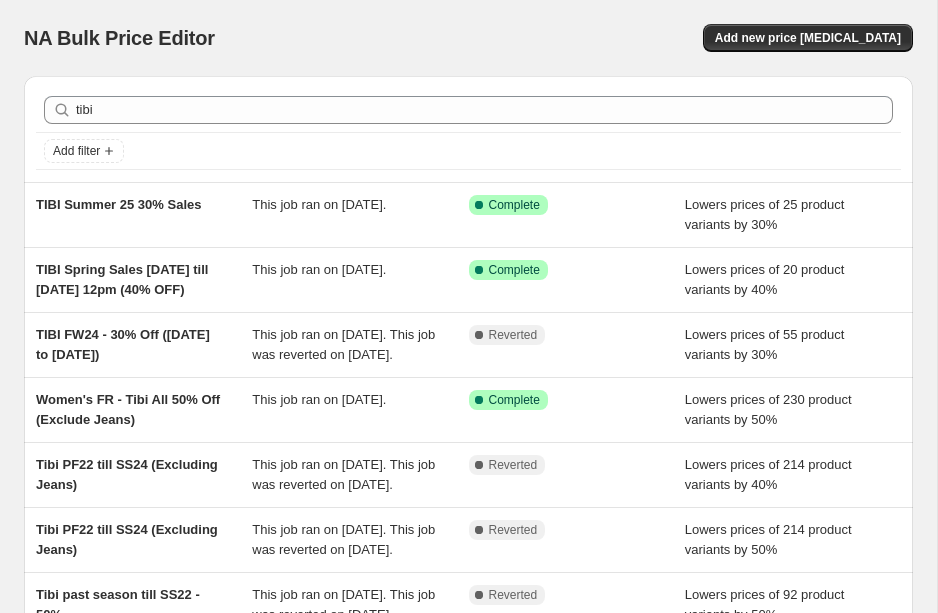 click on "NA Bulk Price Editor" at bounding box center [237, 38] 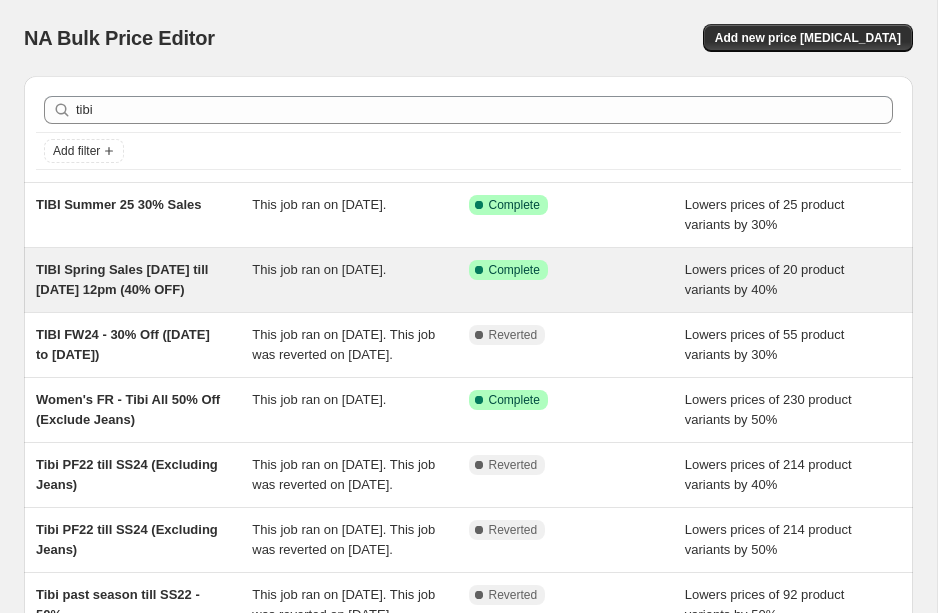 click on "TIBI Spring Sales [DATE] till [DATE] 12pm (40% OFF)" at bounding box center [122, 279] 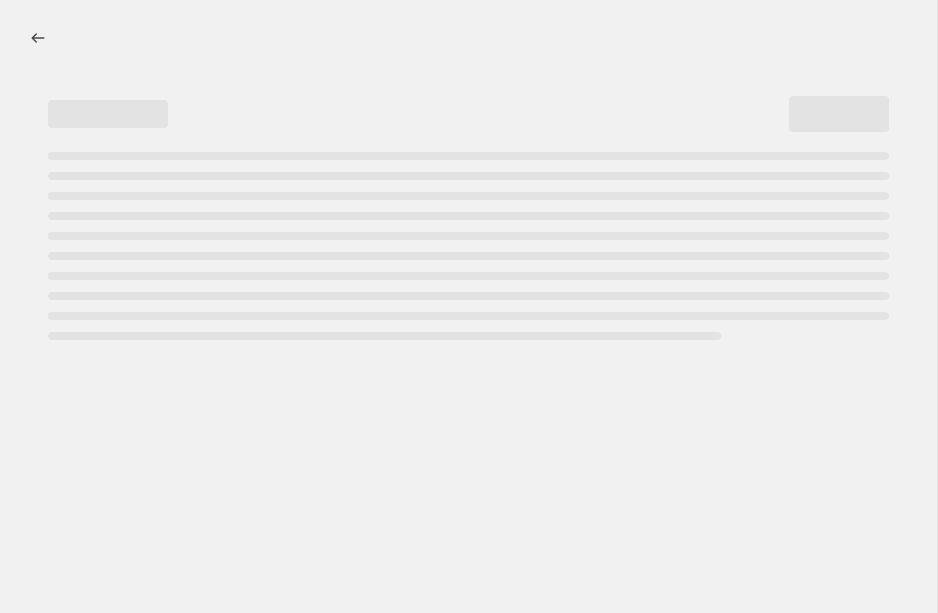 select on "percentage" 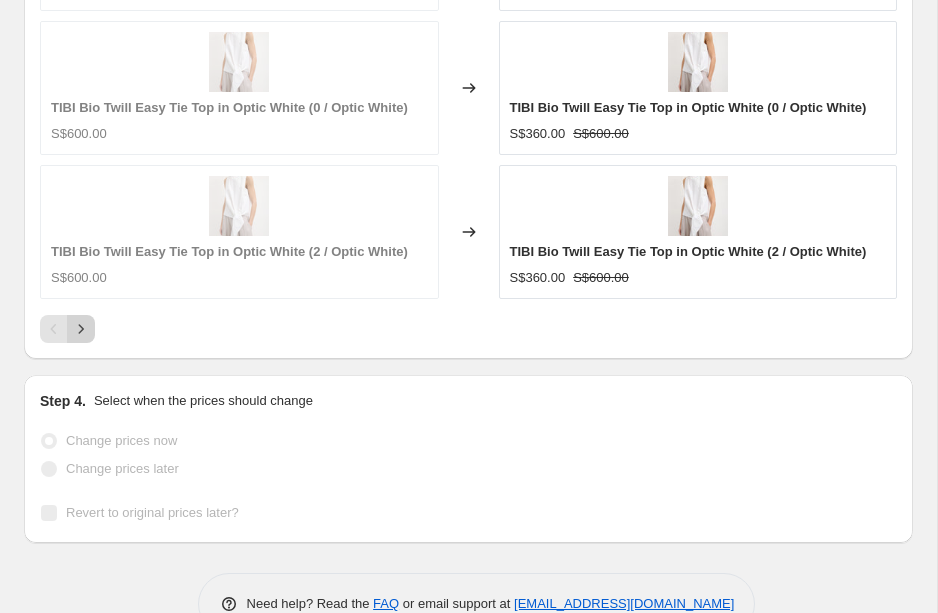 click 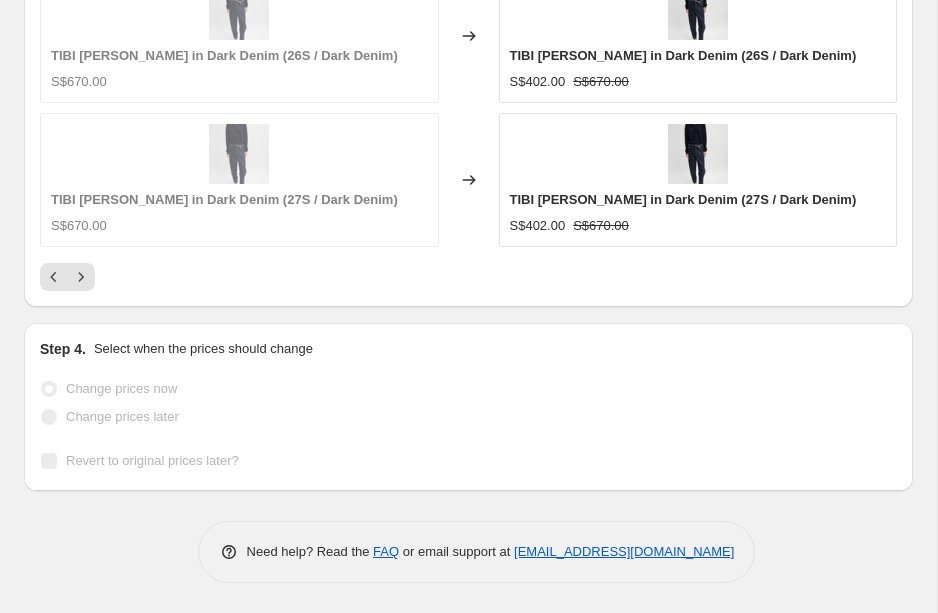 scroll, scrollTop: 2145, scrollLeft: 0, axis: vertical 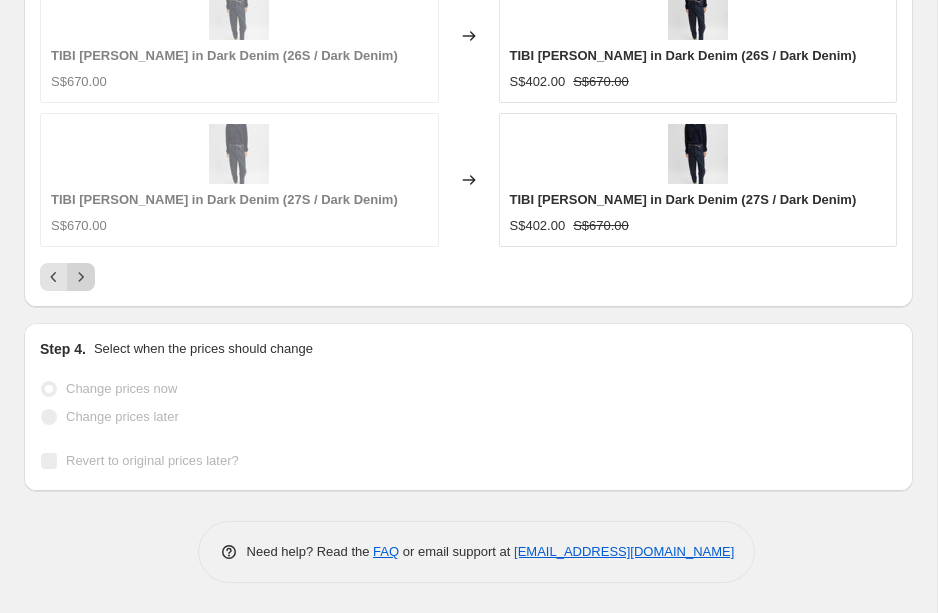 click 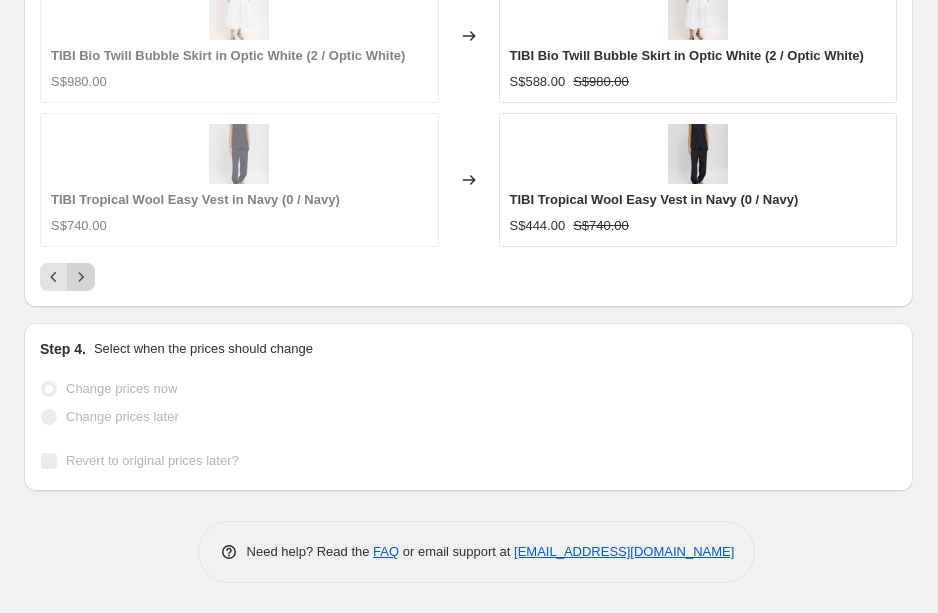 click 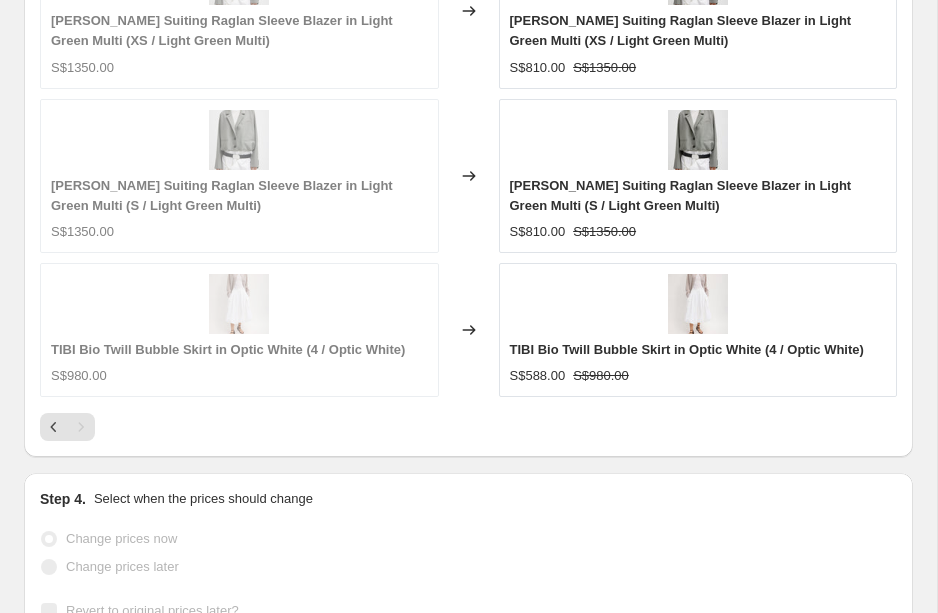 scroll, scrollTop: 2031, scrollLeft: 0, axis: vertical 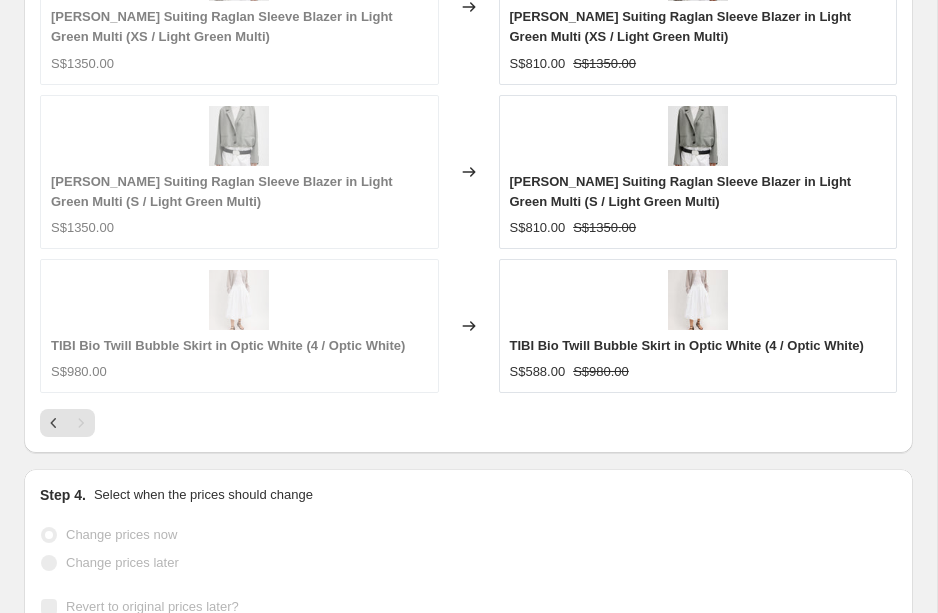 click at bounding box center (81, 423) 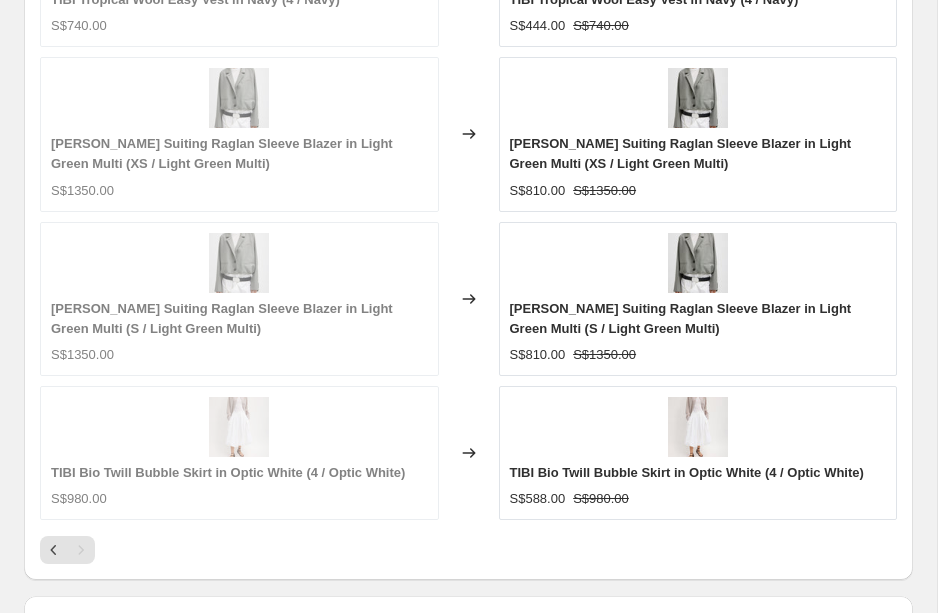 scroll, scrollTop: 1903, scrollLeft: 0, axis: vertical 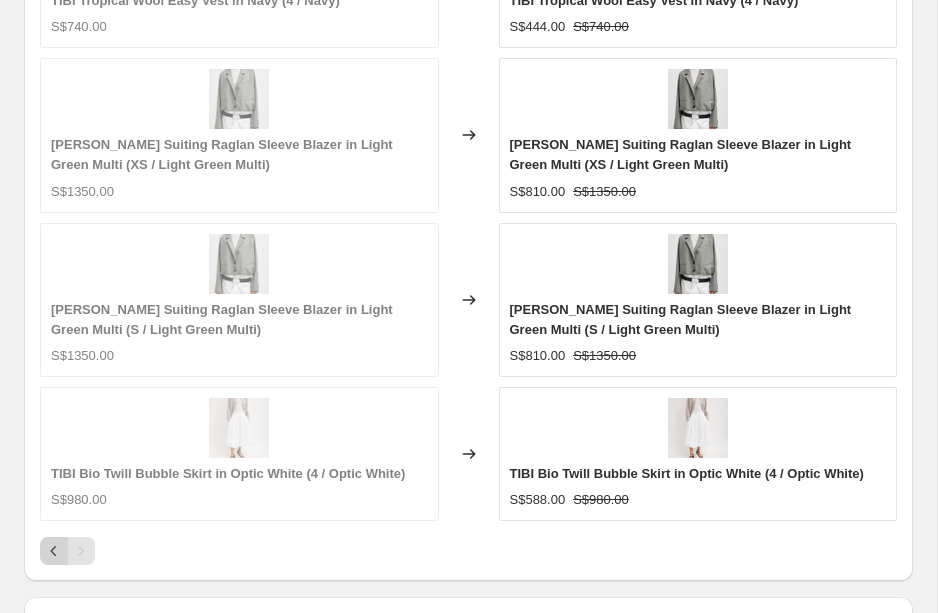click 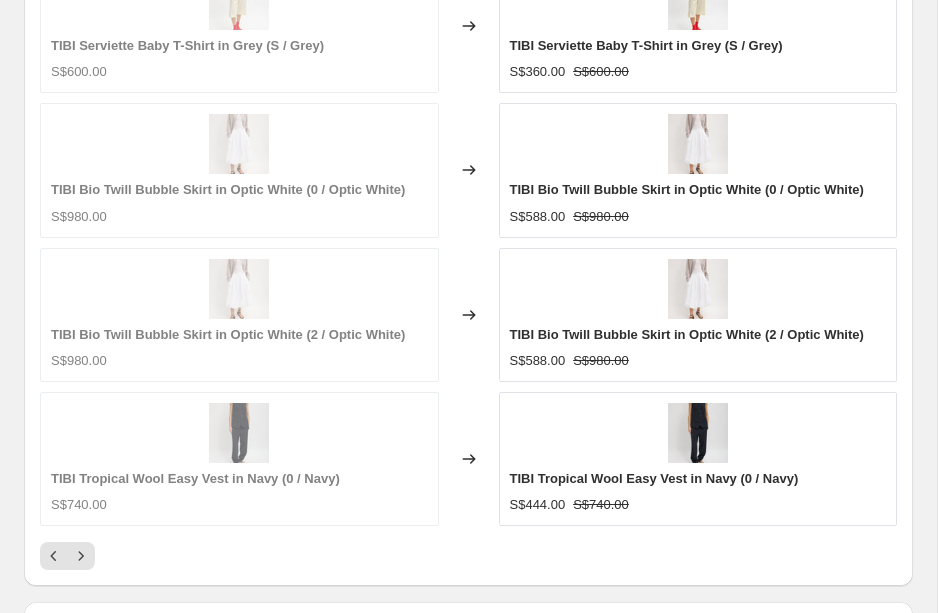 scroll, scrollTop: 1868, scrollLeft: 0, axis: vertical 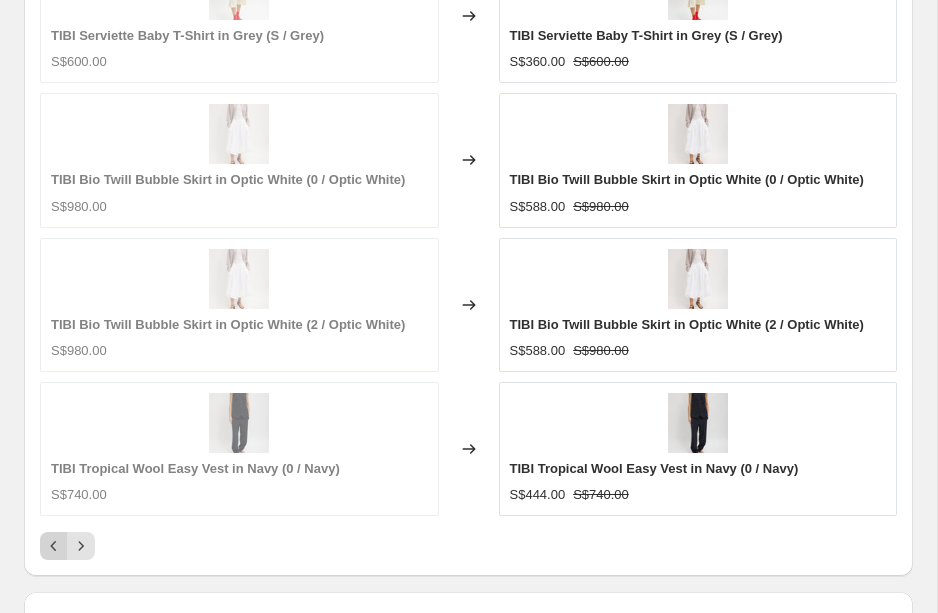 click 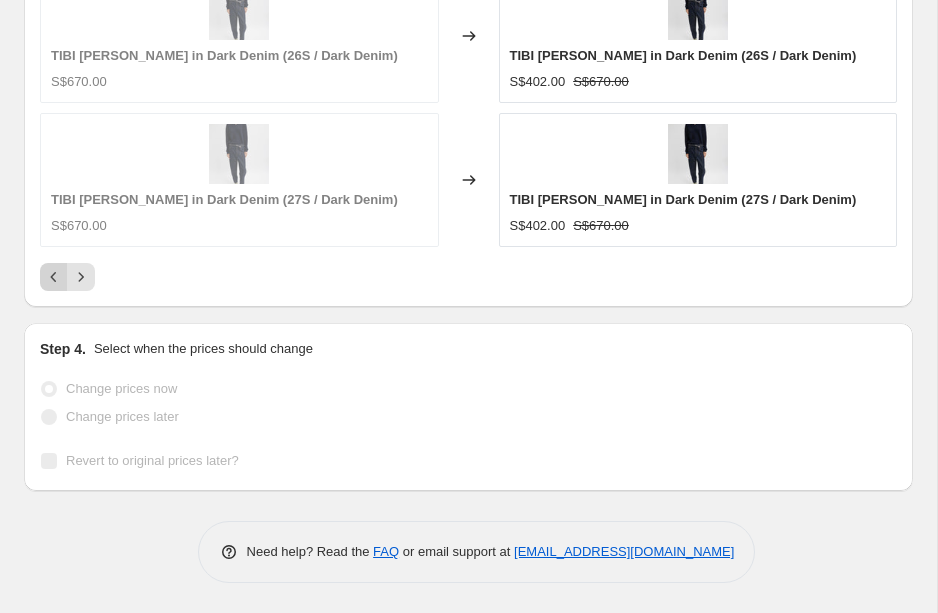 click 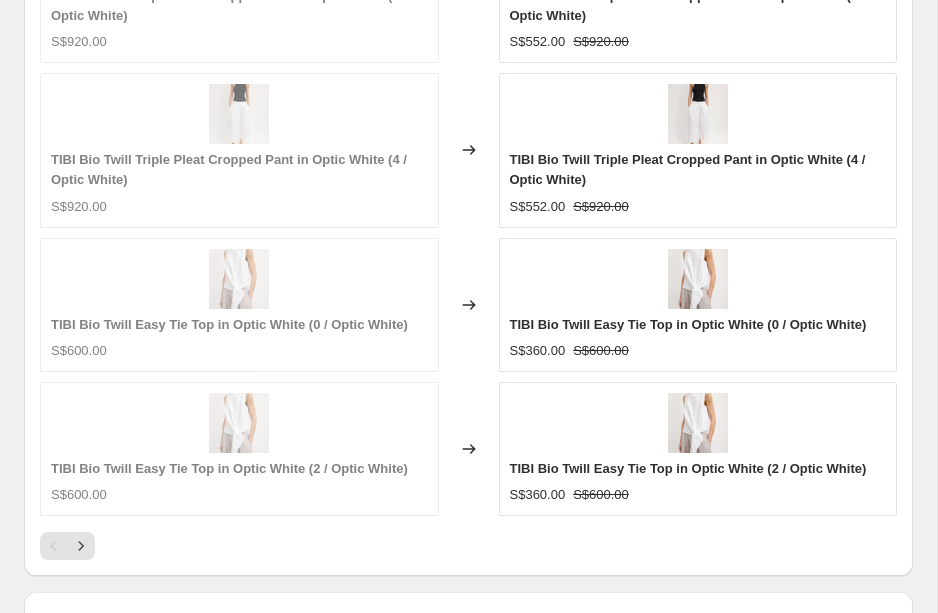 scroll, scrollTop: 2044, scrollLeft: 0, axis: vertical 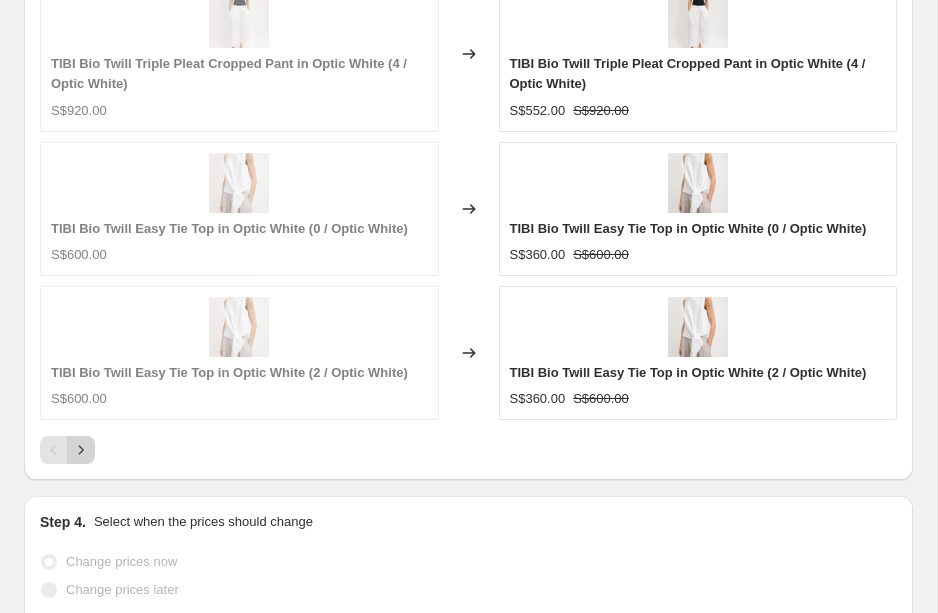 click 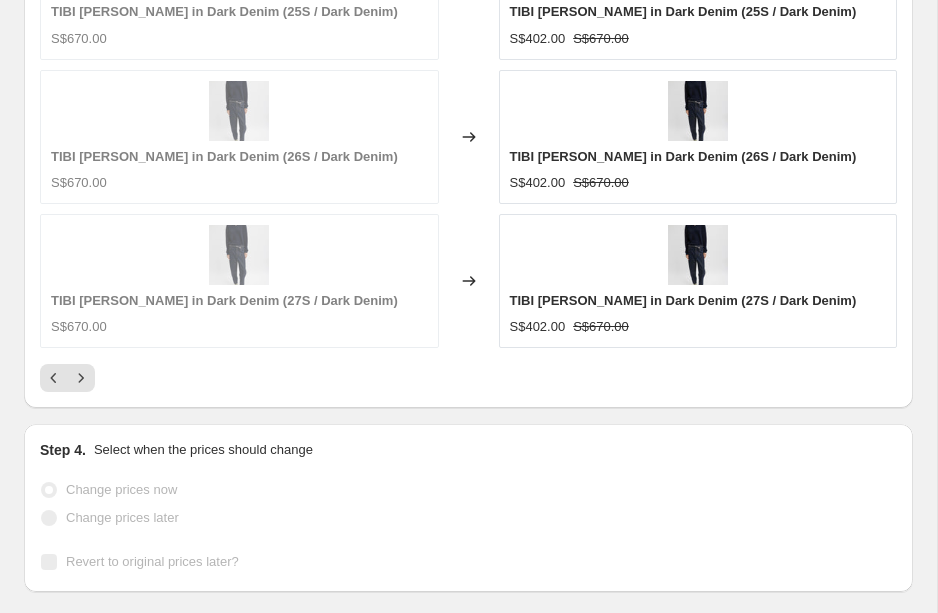 scroll, scrollTop: 2092, scrollLeft: 0, axis: vertical 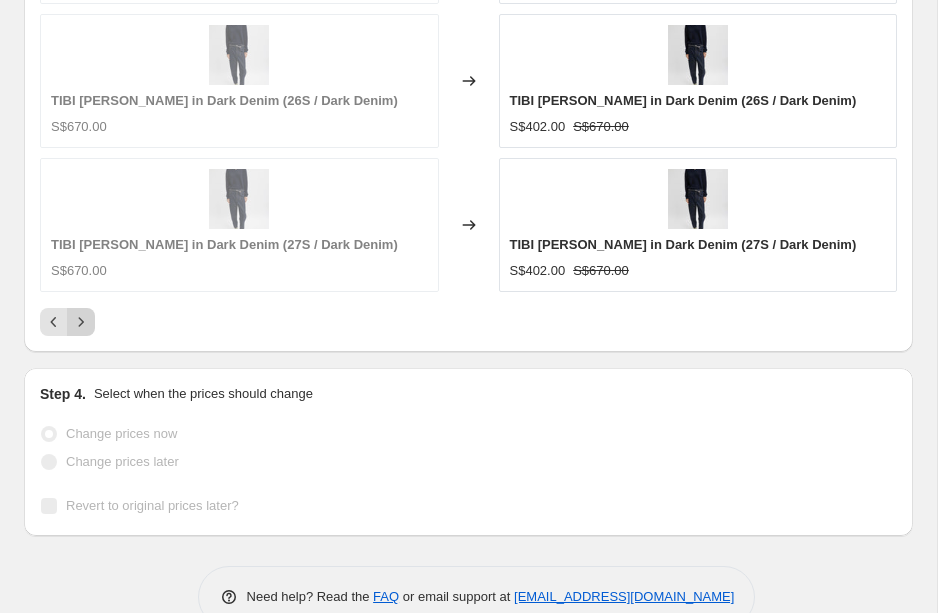 click 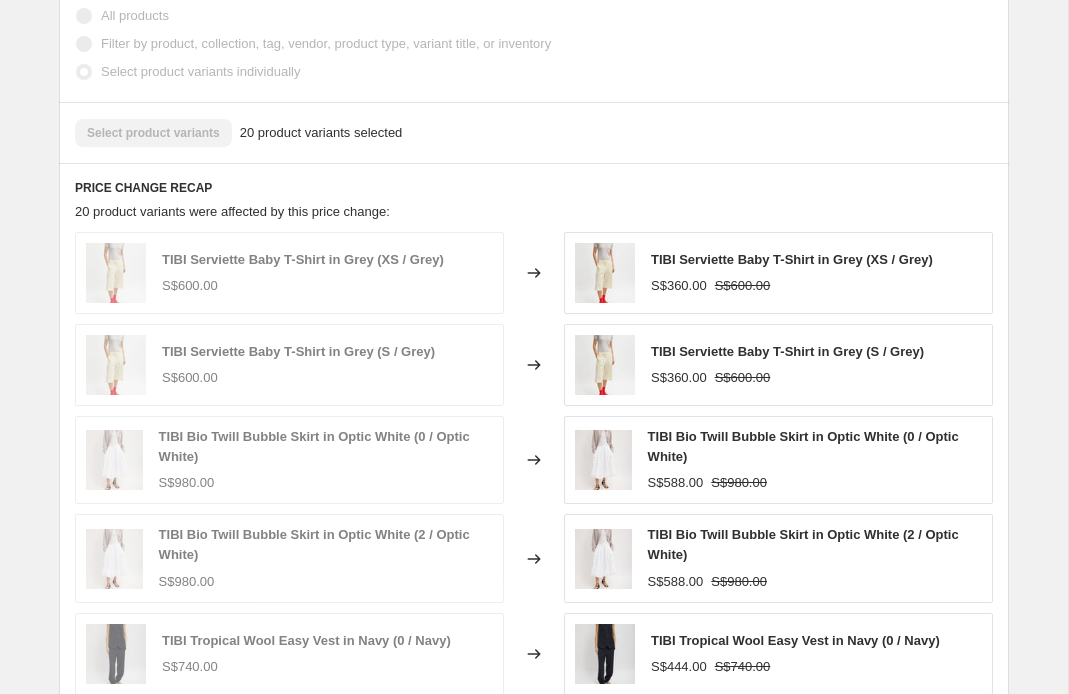 scroll, scrollTop: 1412, scrollLeft: 0, axis: vertical 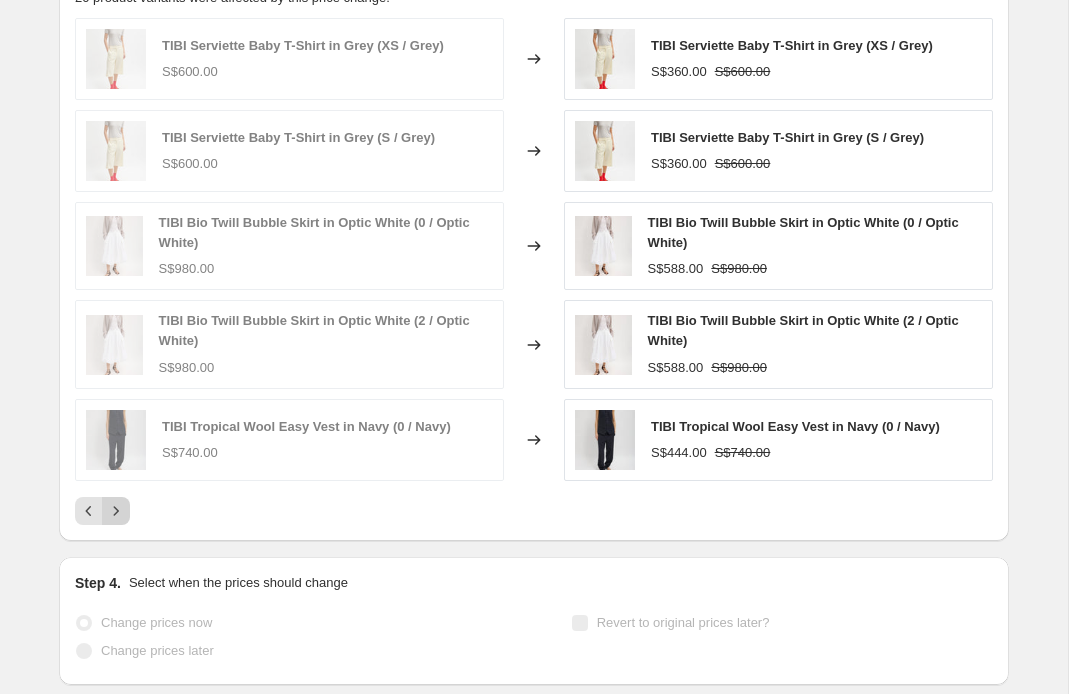 click 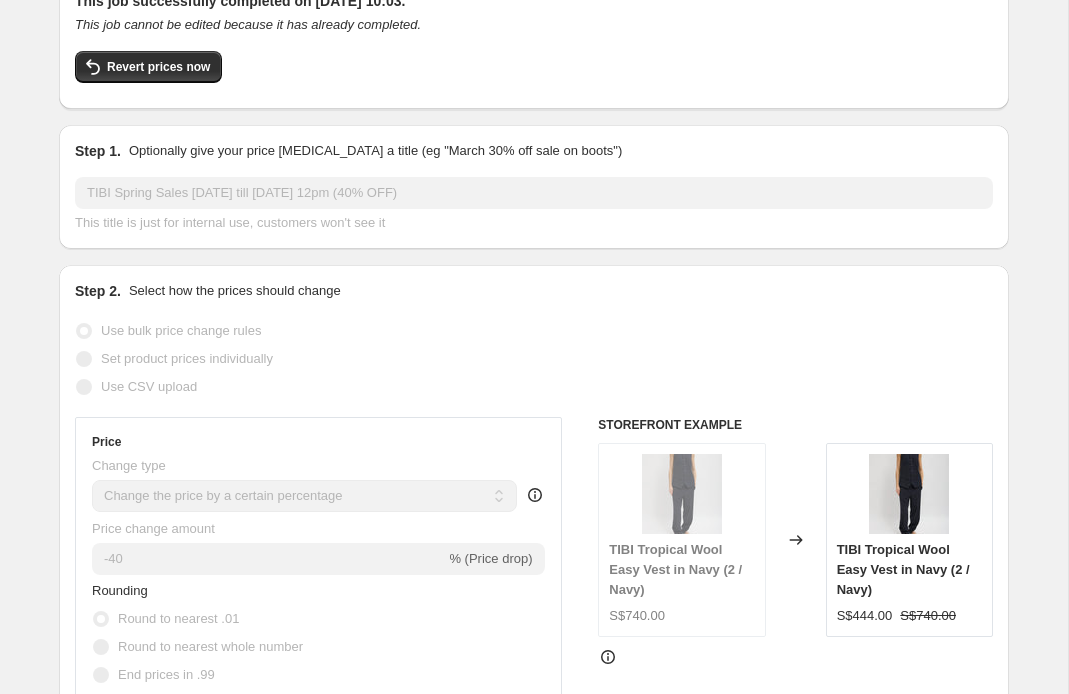 scroll, scrollTop: 0, scrollLeft: 0, axis: both 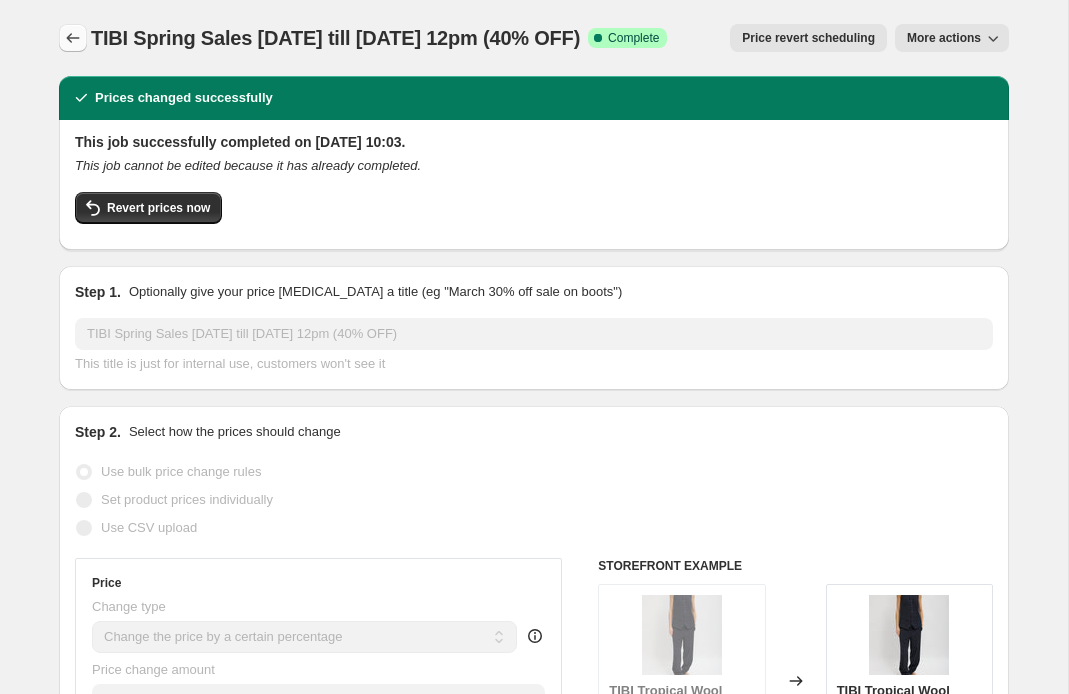 click 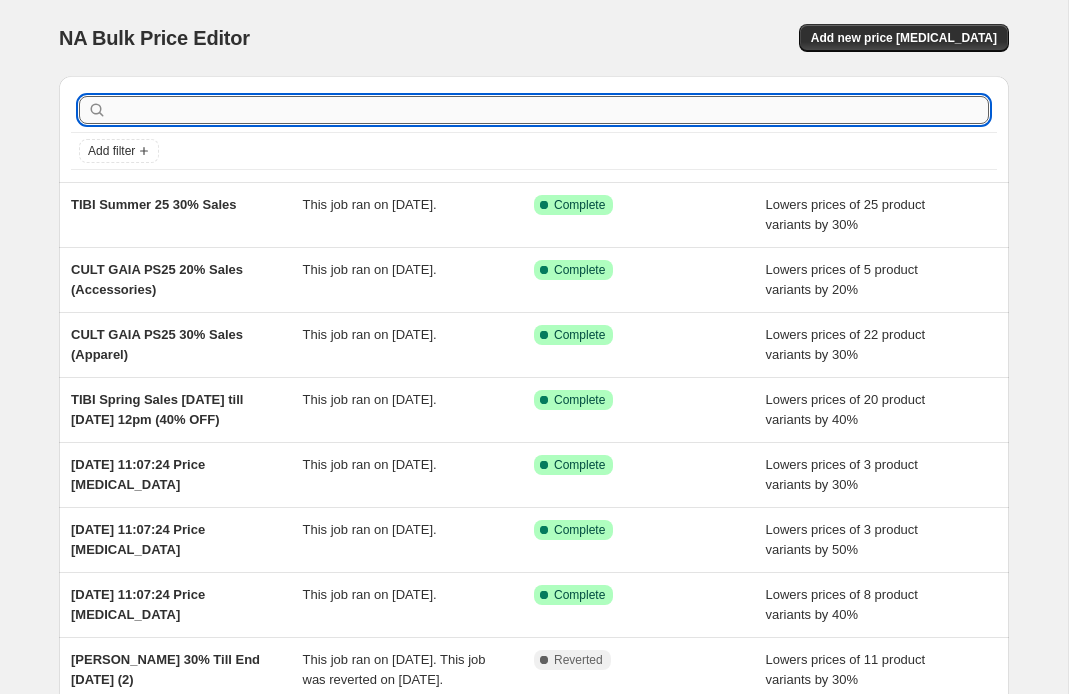 click at bounding box center (550, 110) 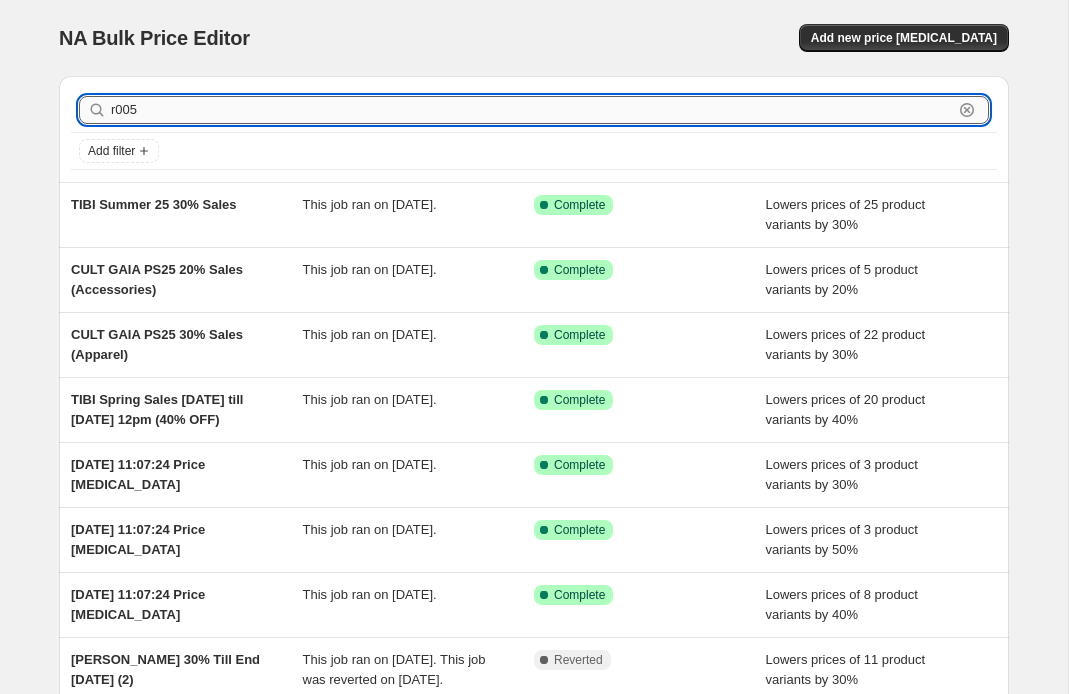 type on "r0055" 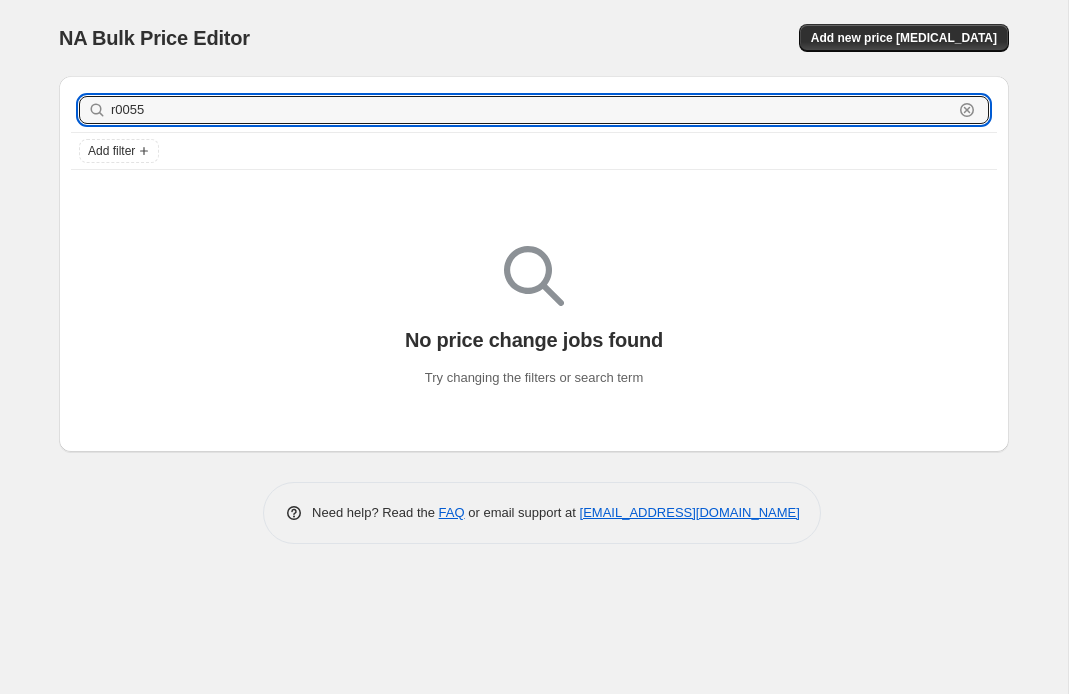 drag, startPoint x: 179, startPoint y: 116, endPoint x: -21, endPoint y: 114, distance: 200.01 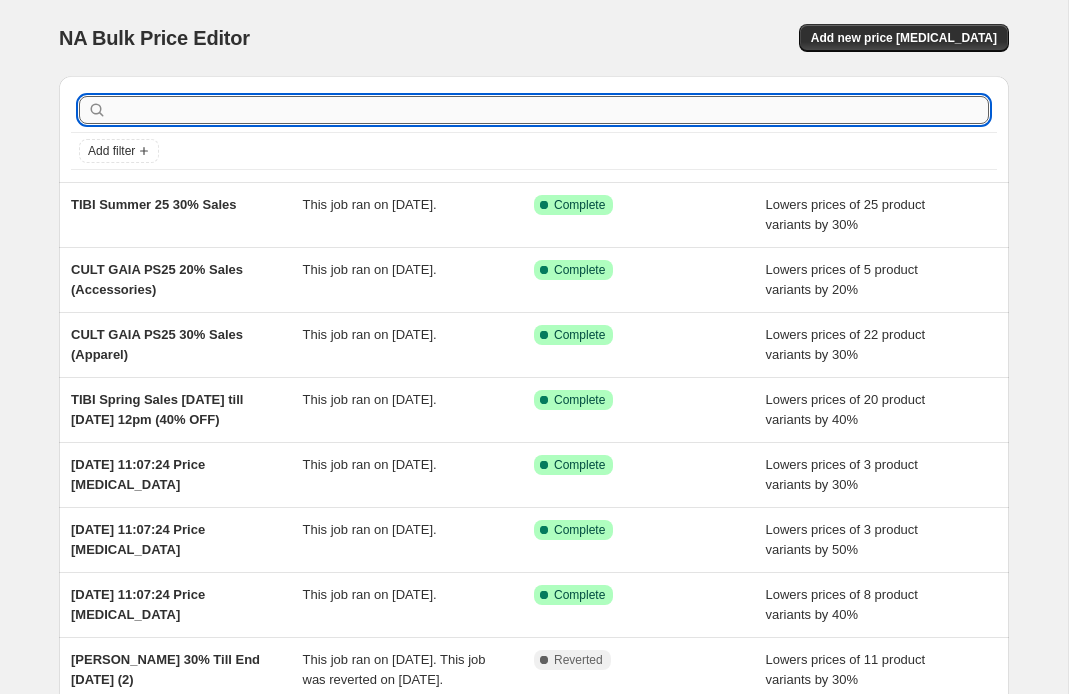 click at bounding box center [550, 110] 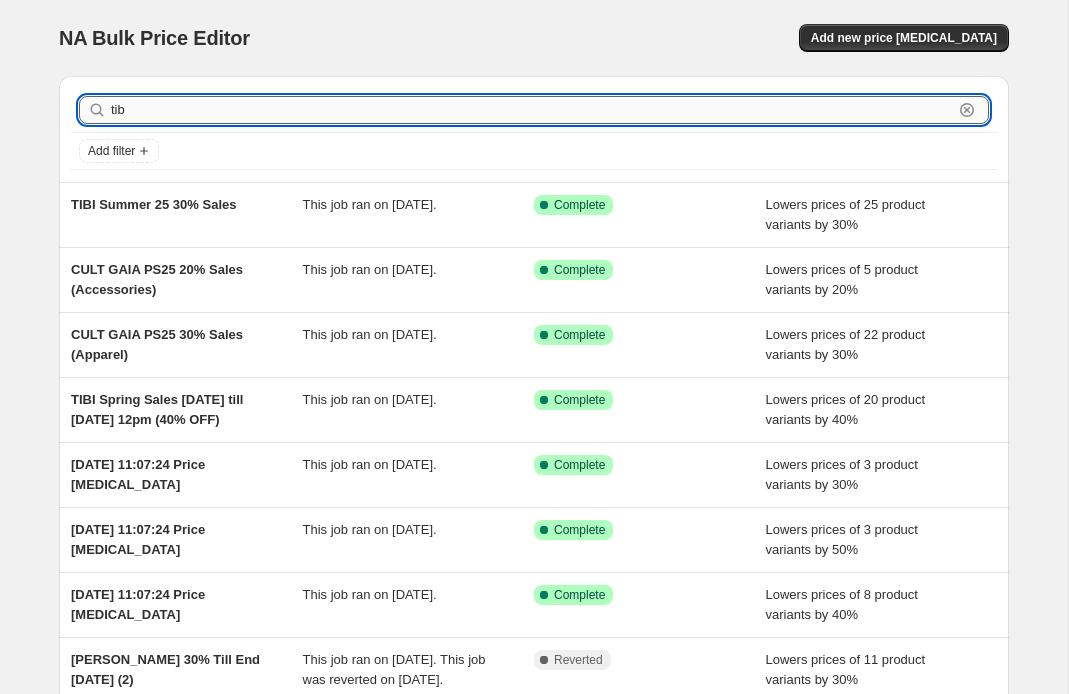 type on "tibi" 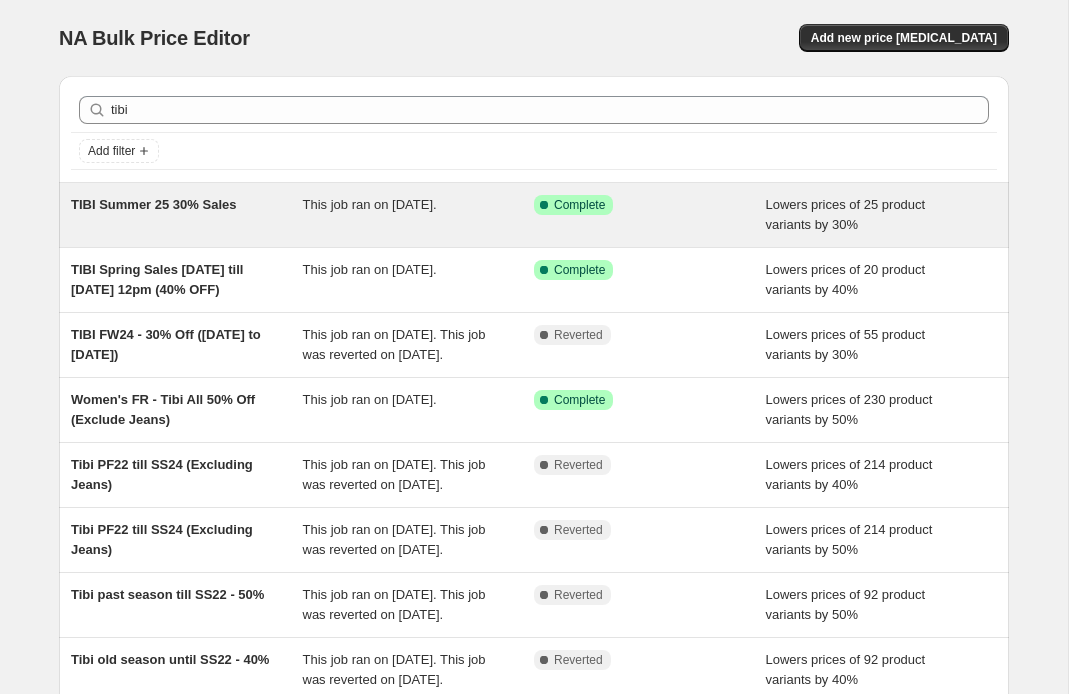 click on "TIBI Summer 25 30% Sales" at bounding box center (187, 215) 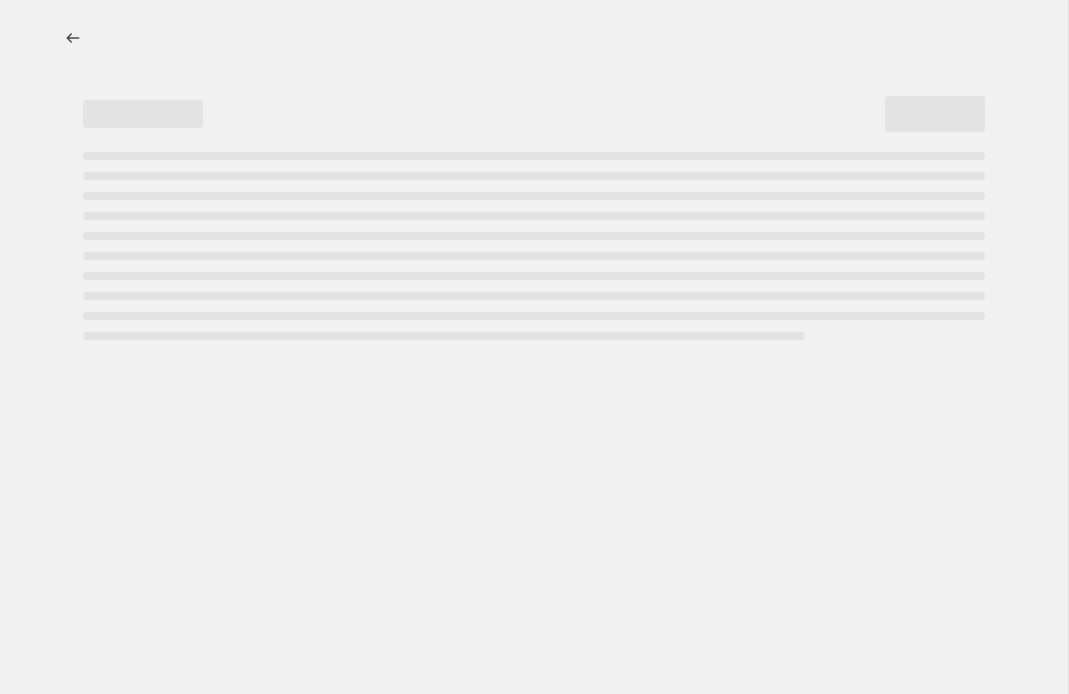 select on "percentage" 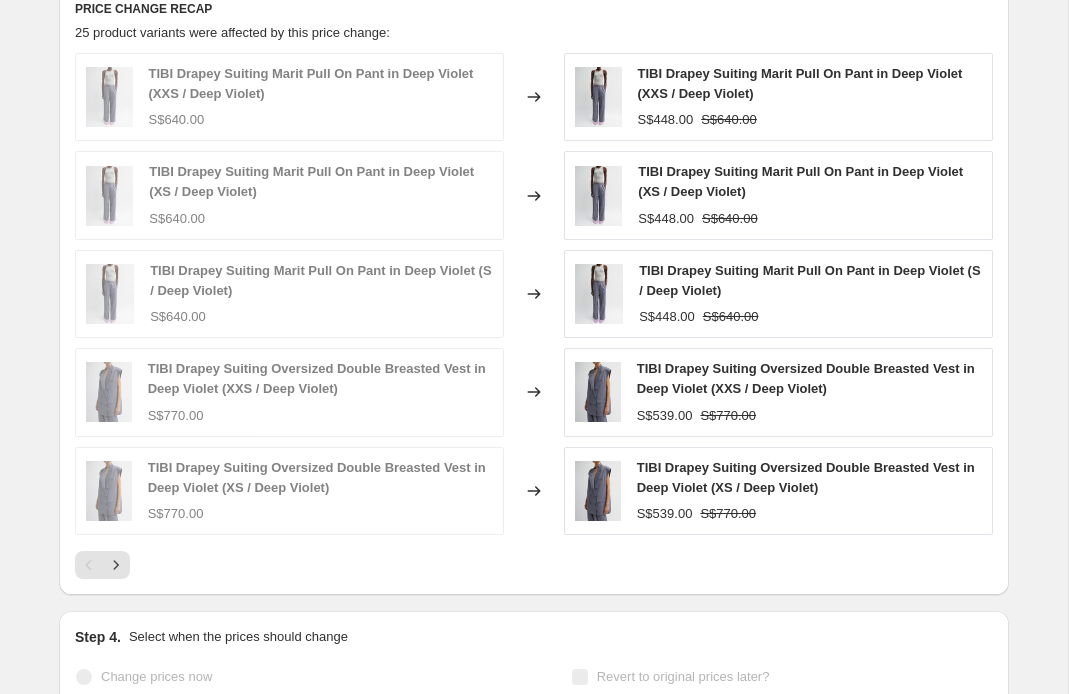 scroll, scrollTop: 1378, scrollLeft: 0, axis: vertical 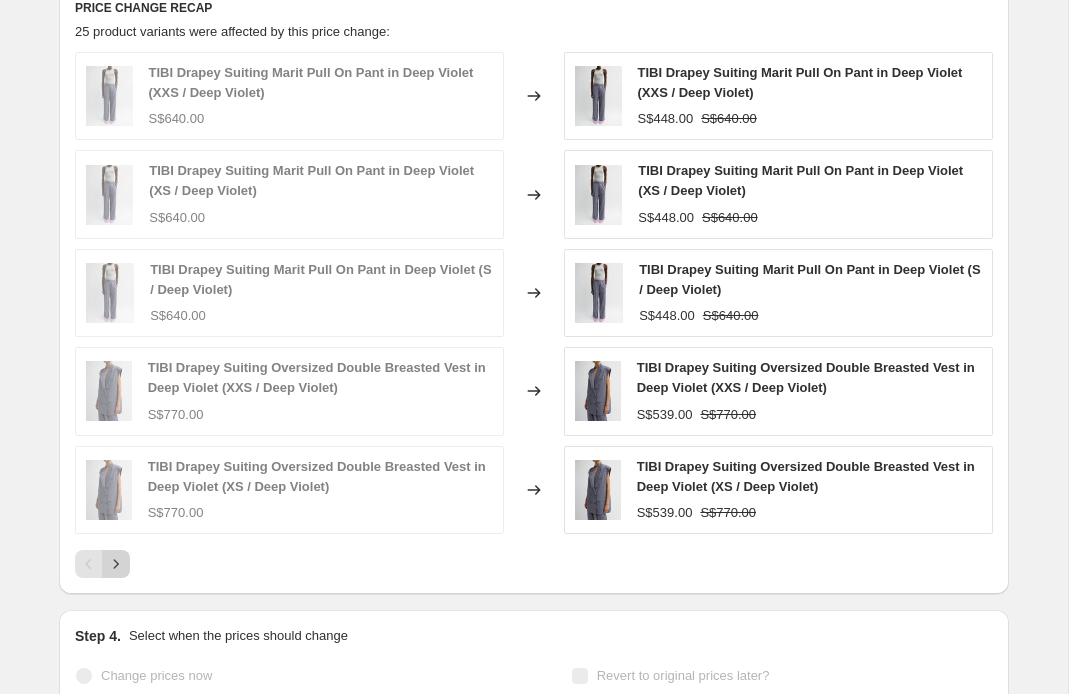 click 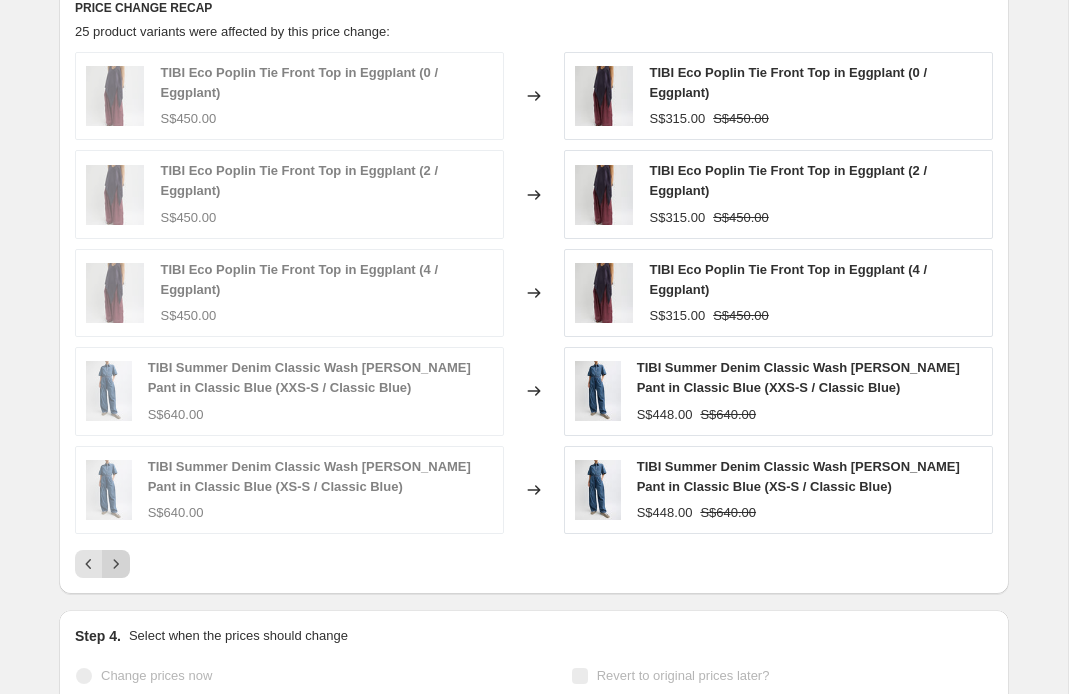 click 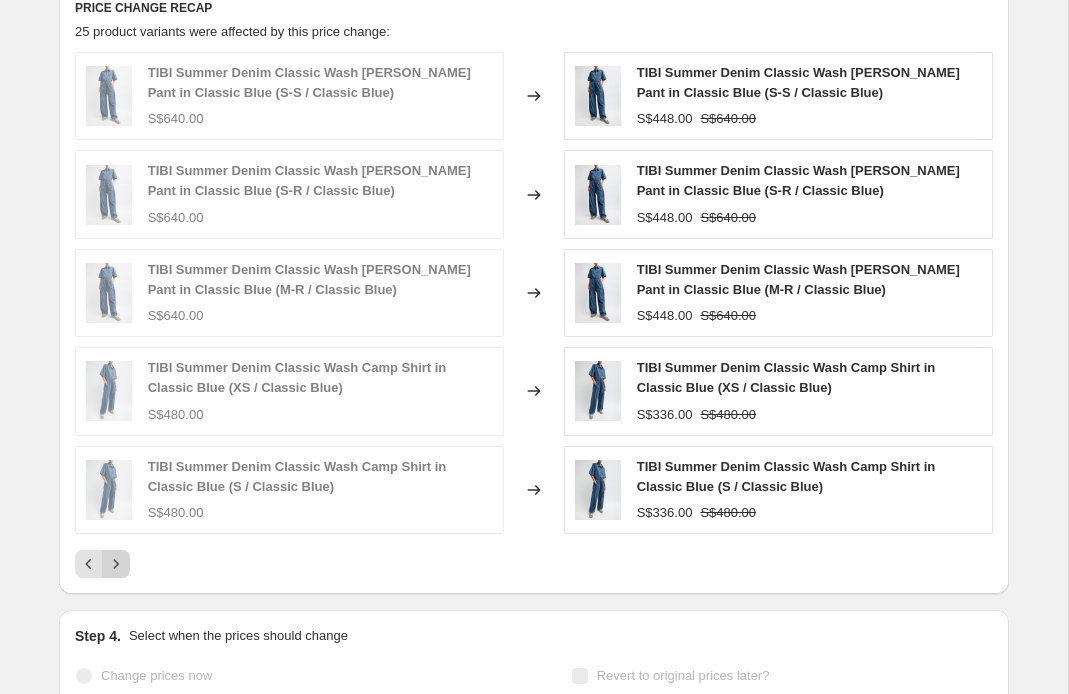 click 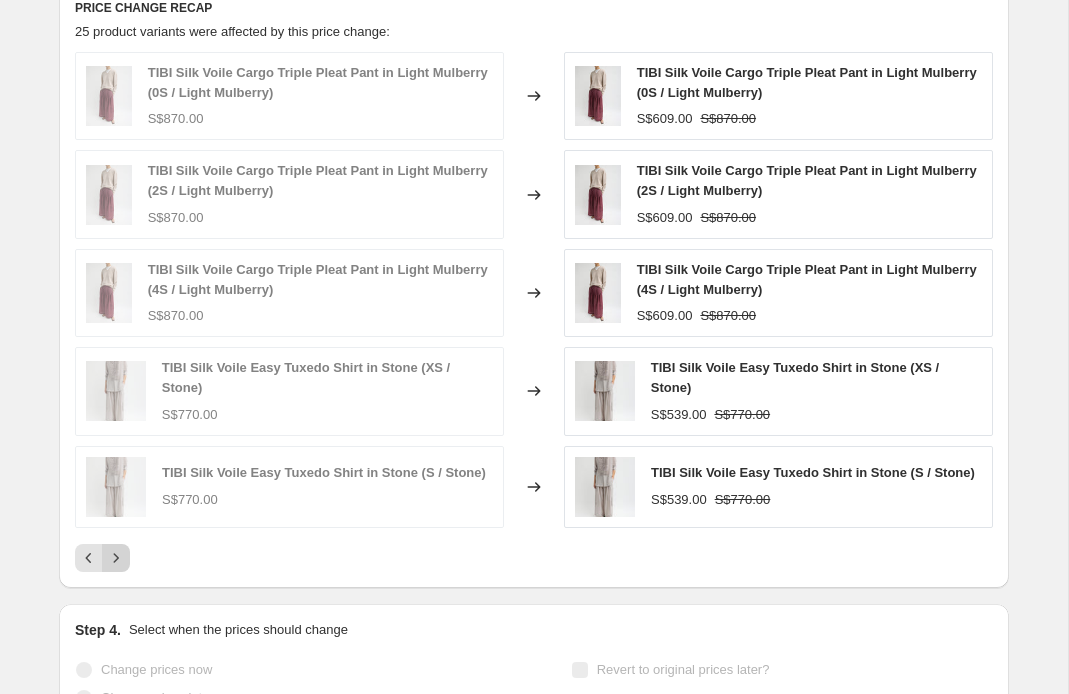 click 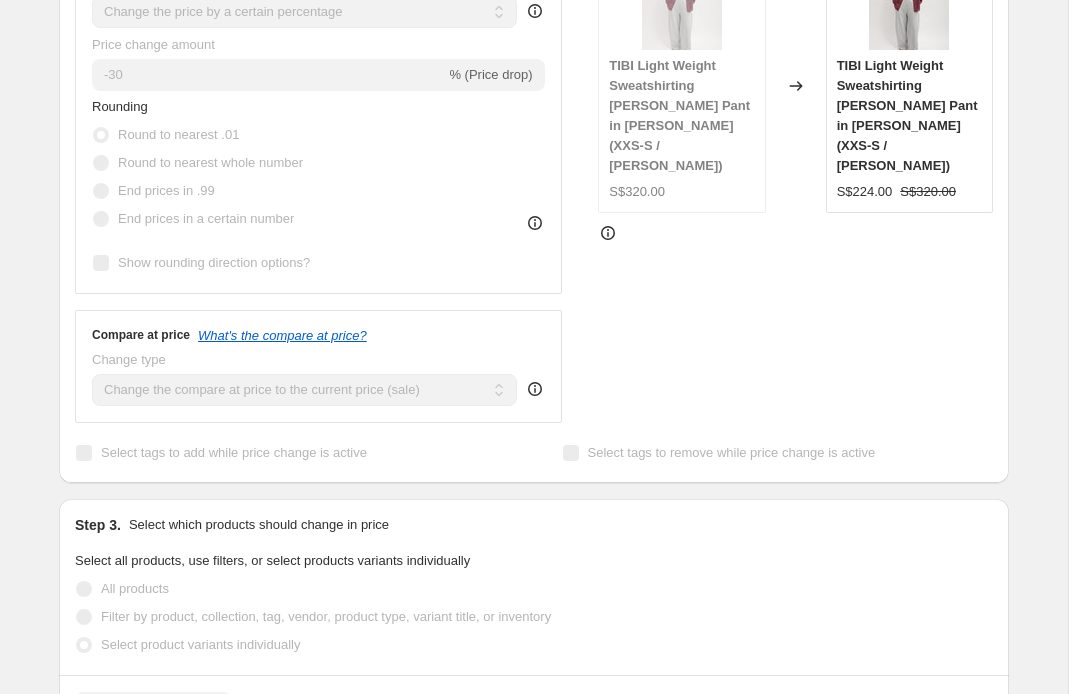 scroll, scrollTop: 0, scrollLeft: 0, axis: both 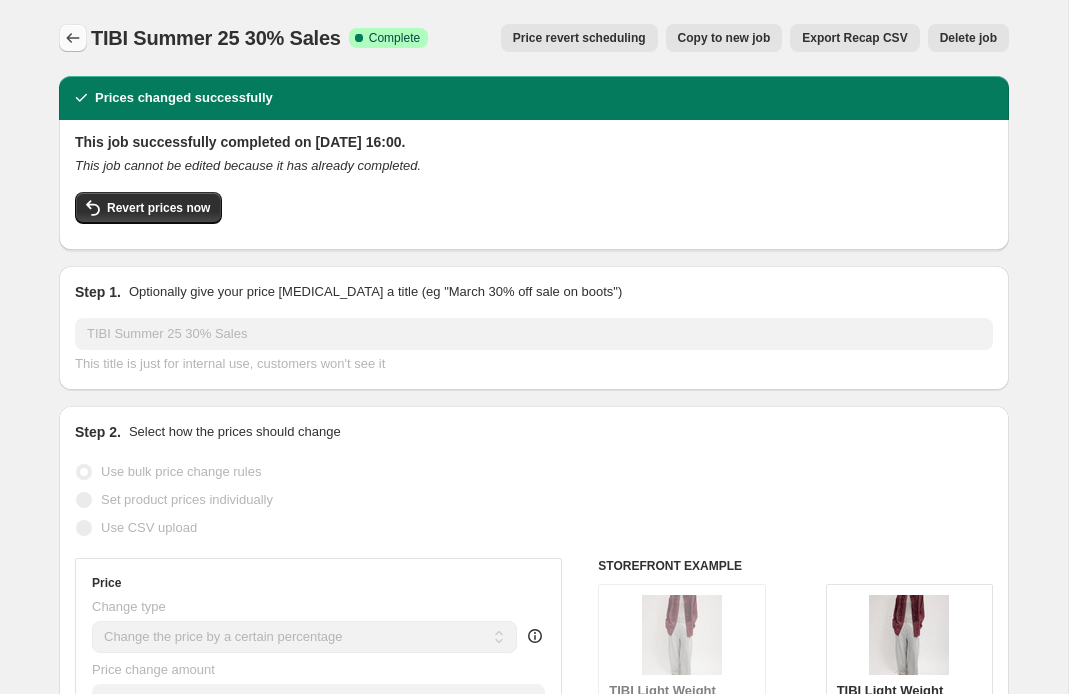 click 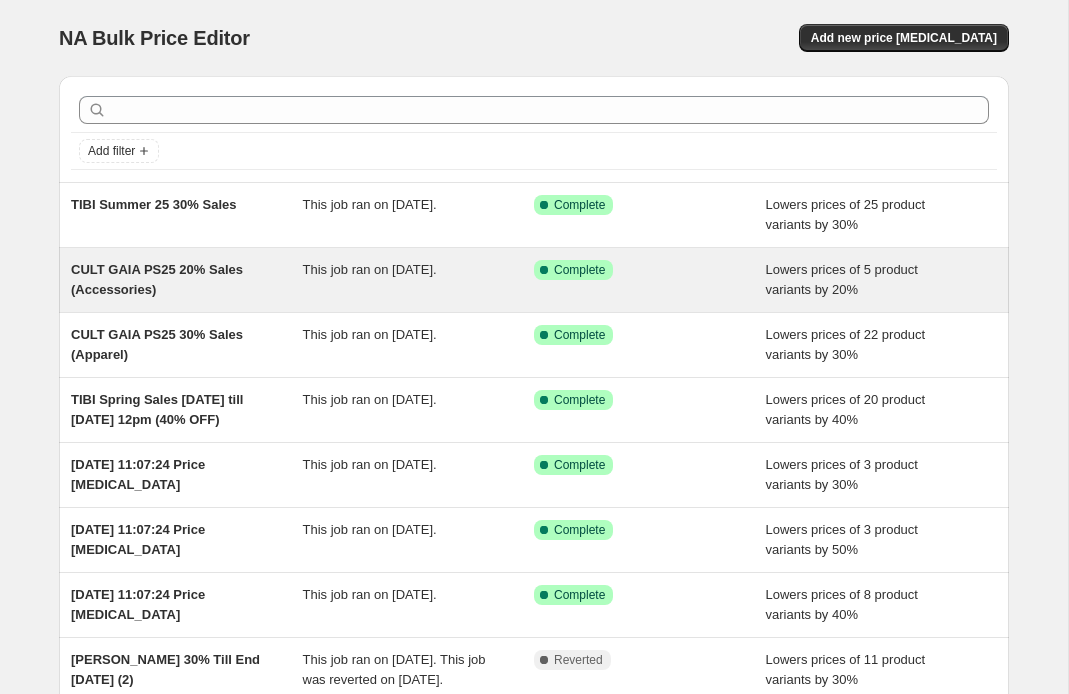 click on "CULT GAIA PS25 20% Sales (Accessories)" at bounding box center (157, 279) 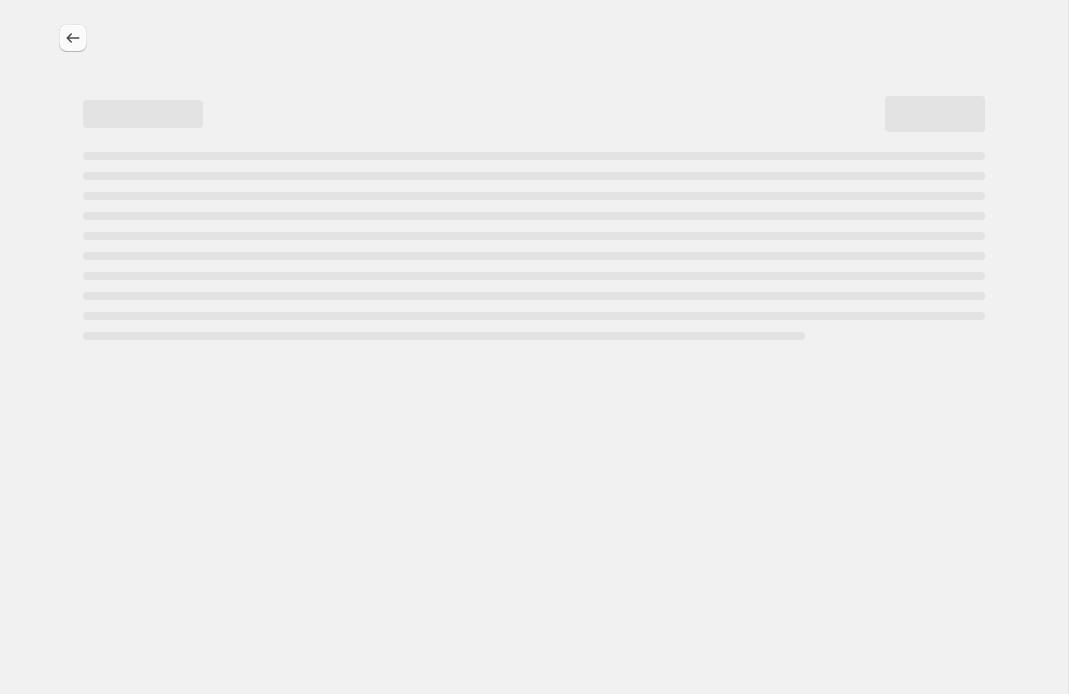 click 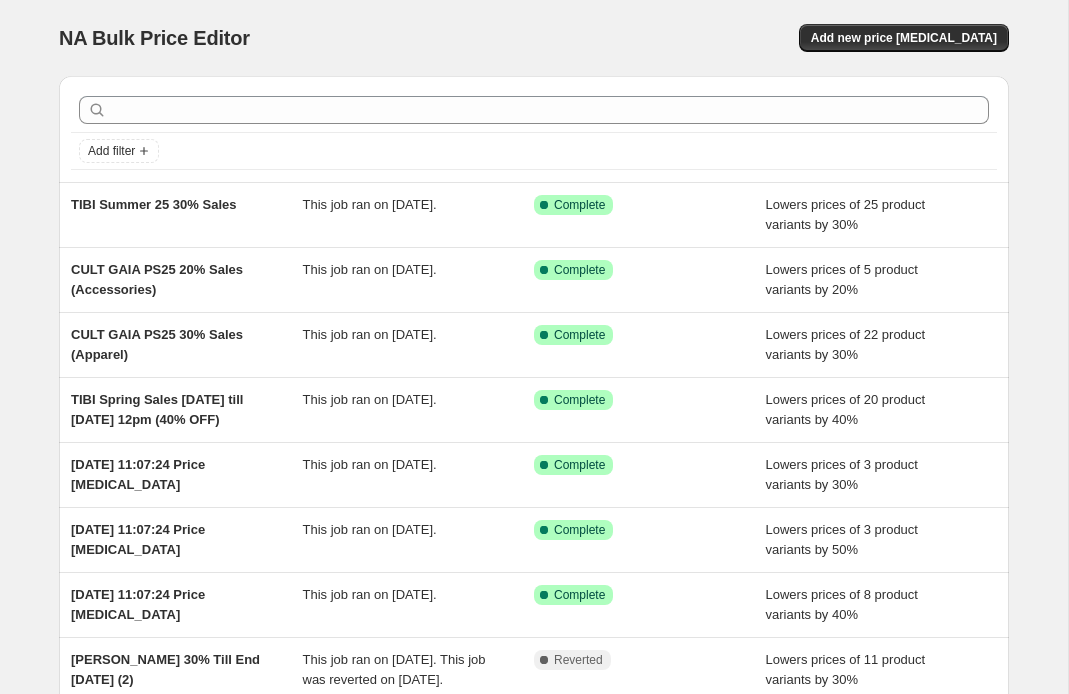 click at bounding box center (534, 110) 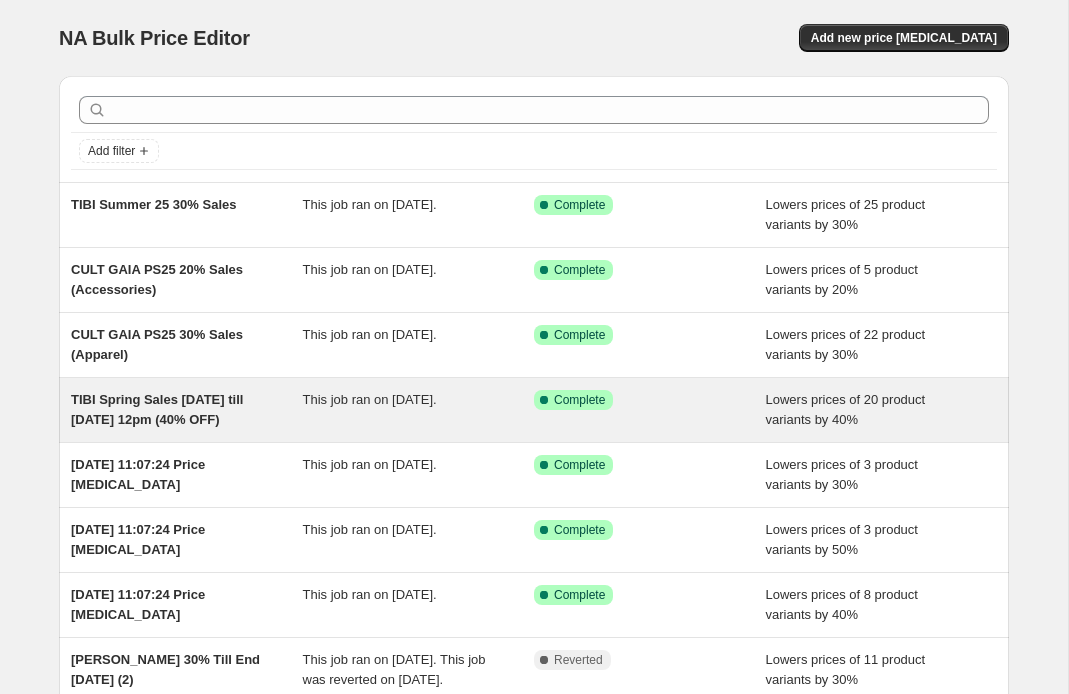 click on "TIBI Spring Sales [DATE] till [DATE] 12pm (40% OFF)" at bounding box center (157, 409) 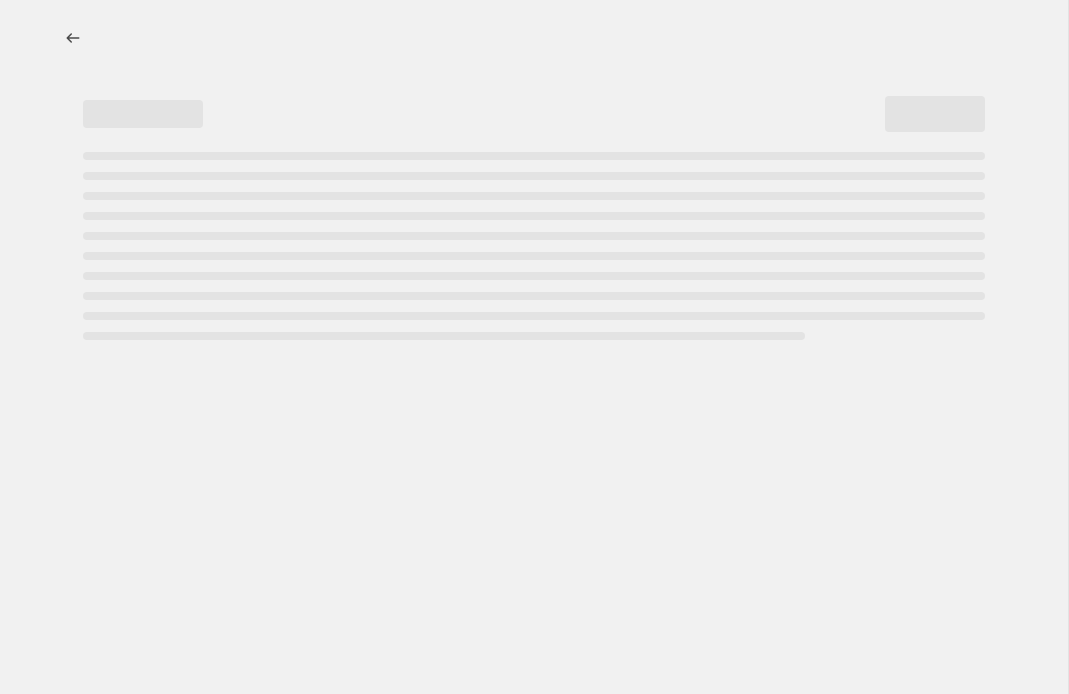 select on "percentage" 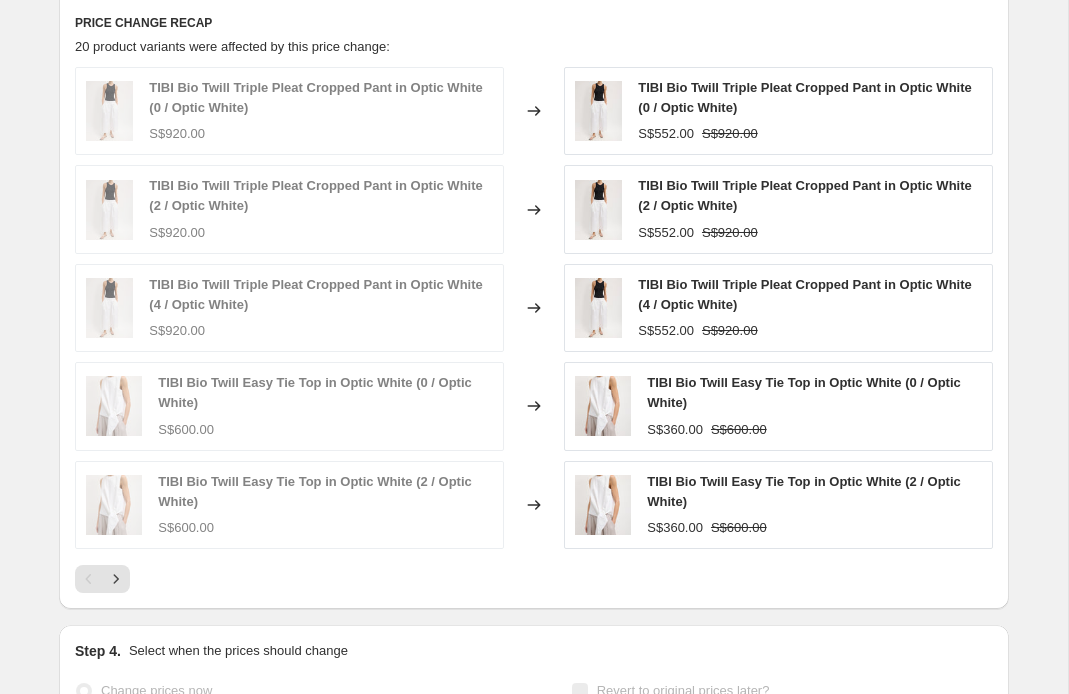 scroll, scrollTop: 1361, scrollLeft: 0, axis: vertical 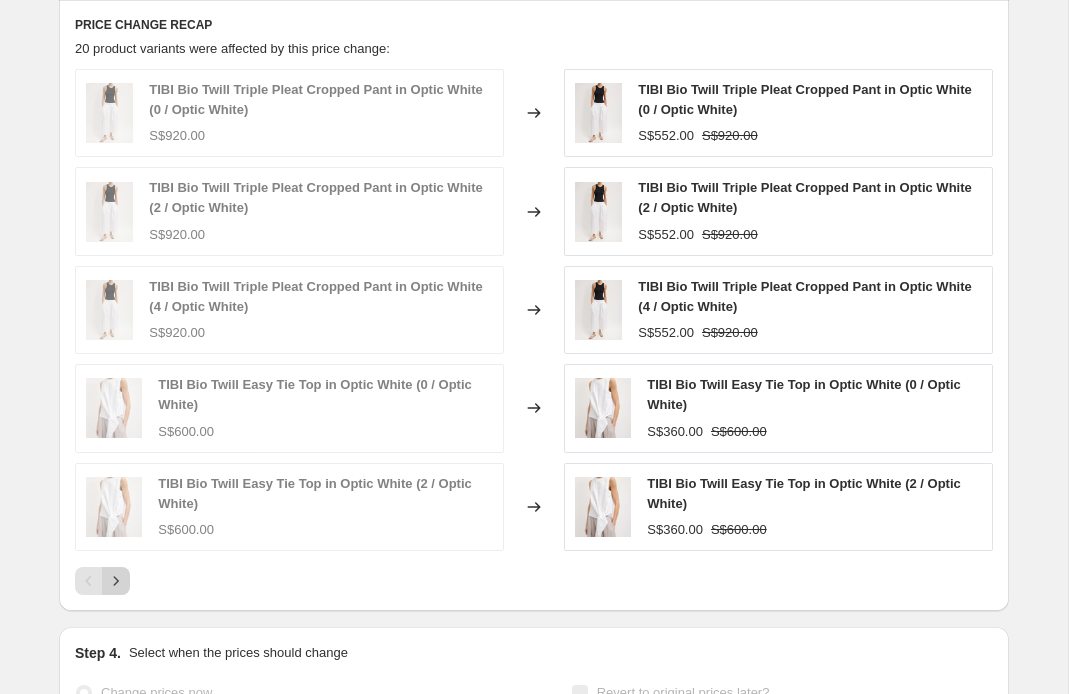 click 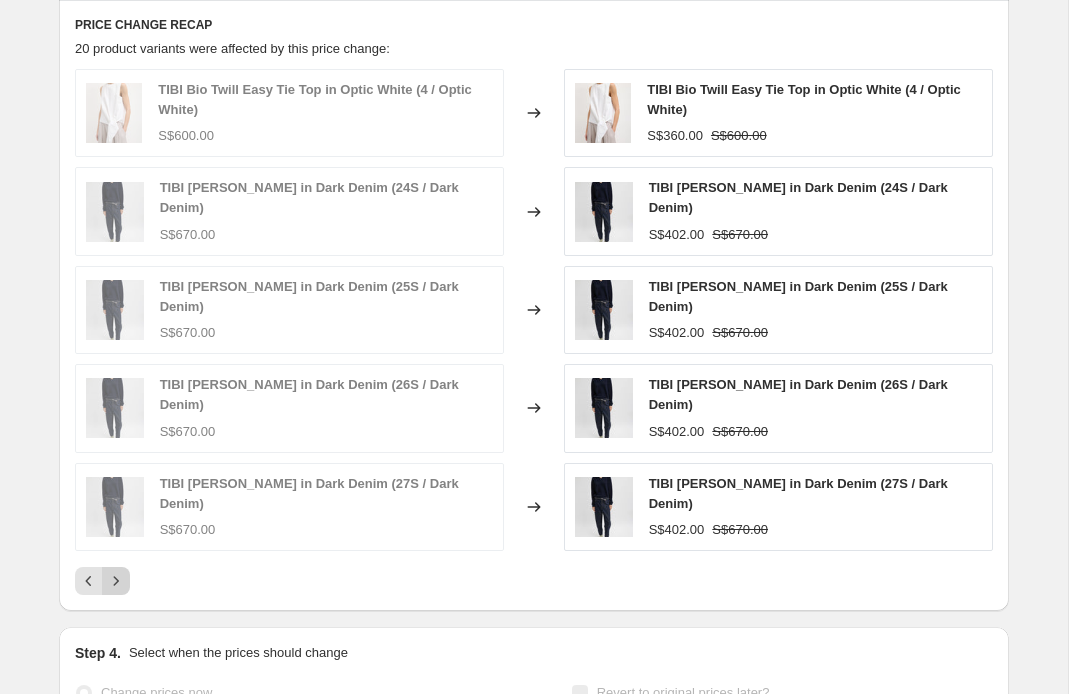 click 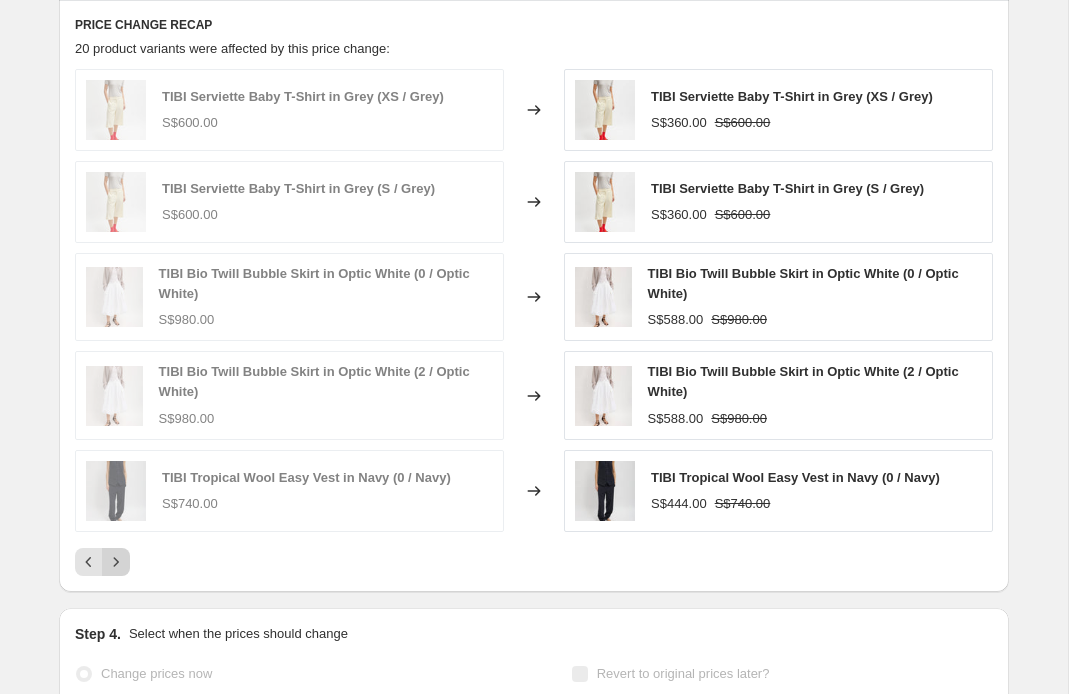 click 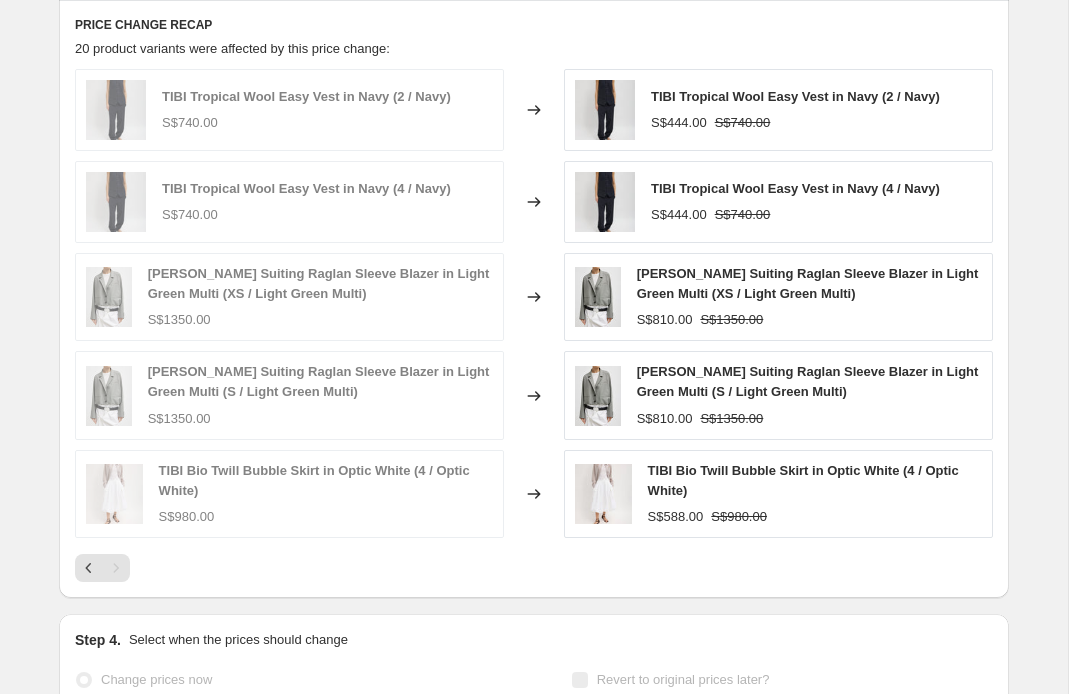 click on "Prices changed successfully This job successfully completed on [DATE] 10:03. This job cannot be edited because it has already completed. Revert prices now Step 1. Optionally give your price [MEDICAL_DATA] a title (eg "March 30% off sale on boots") TIBI Spring Sales [DATE] till [DATE] 12pm (40% OFF) This title is just for internal use, customers won't see it Step 2. Select how the prices should change Use bulk price change rules Set product prices individually Use CSV upload Price Change type Change the price to a certain amount Change the price by a certain amount Change the price by a certain percentage Change the price to the current compare at price (price before sale) Change the price by a certain amount relative to the compare at price Change the price by a certain percentage relative to the compare at price Don't change the price Change the price by a certain percentage relative to the cost per item Change price to certain cost margin Change the price by a certain percentage Price change amount -40" at bounding box center [526, -280] 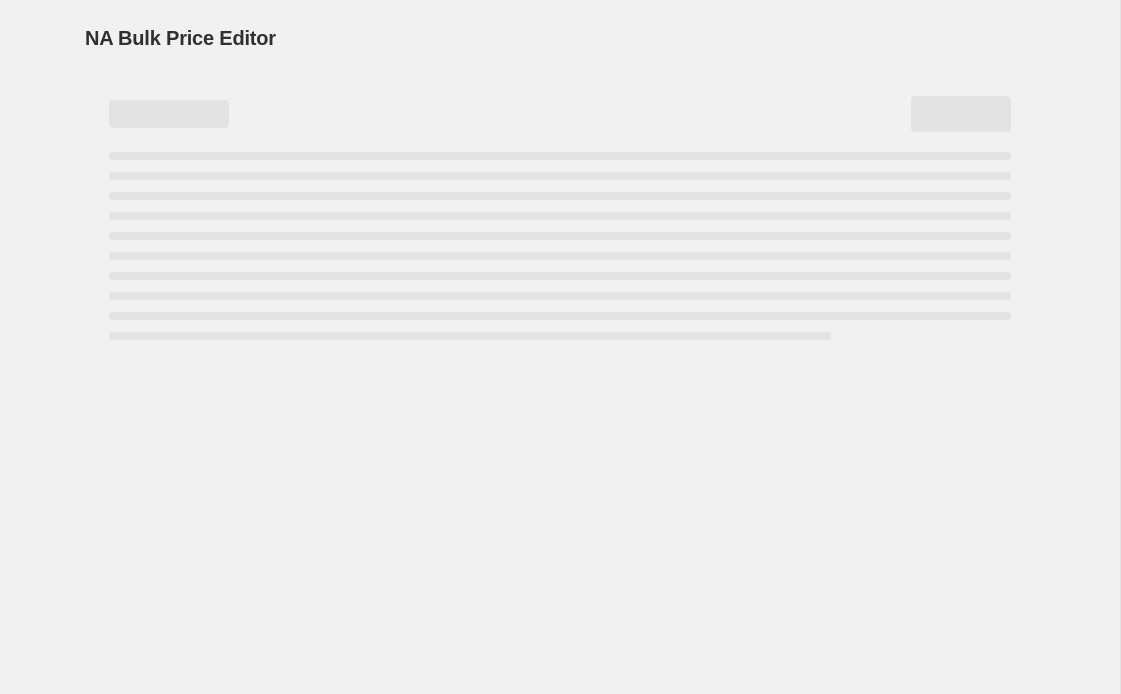 scroll, scrollTop: 0, scrollLeft: 0, axis: both 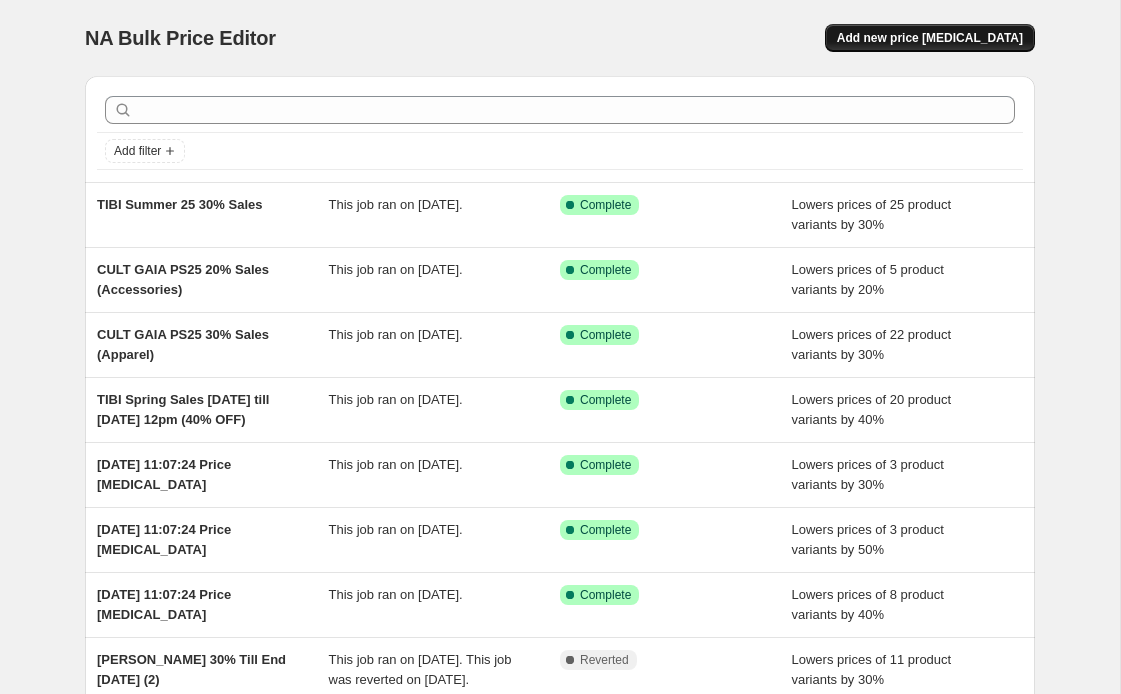 click on "Add new price [MEDICAL_DATA]" at bounding box center [930, 38] 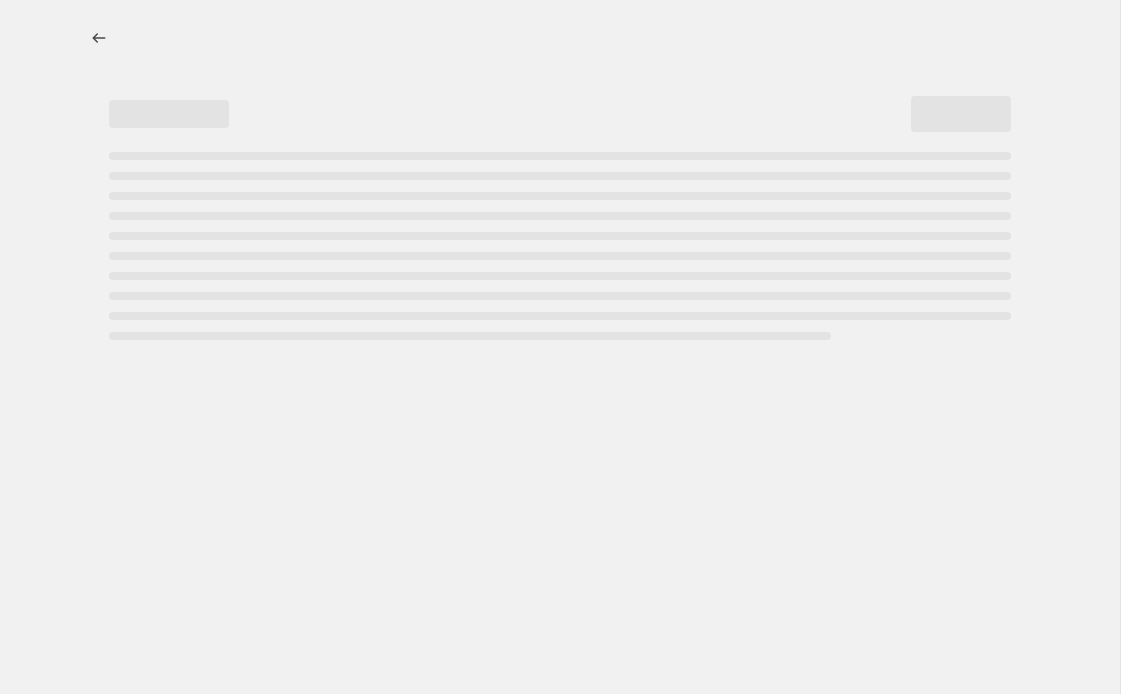 select on "percentage" 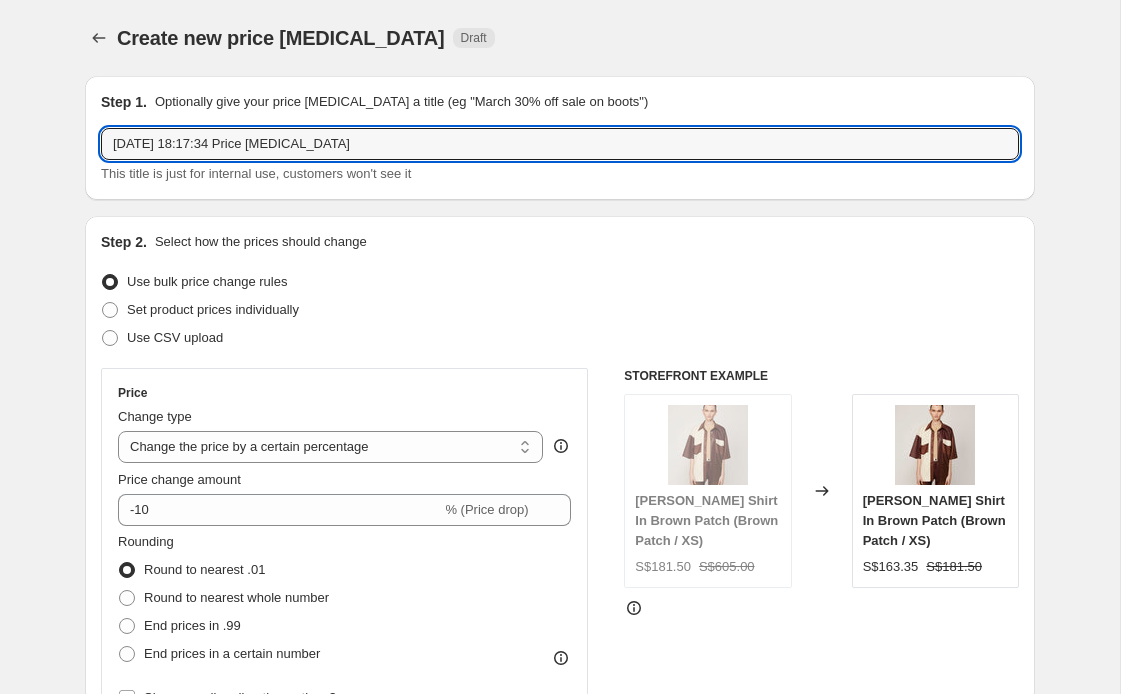 drag, startPoint x: 378, startPoint y: 145, endPoint x: -338, endPoint y: 106, distance: 717.06134 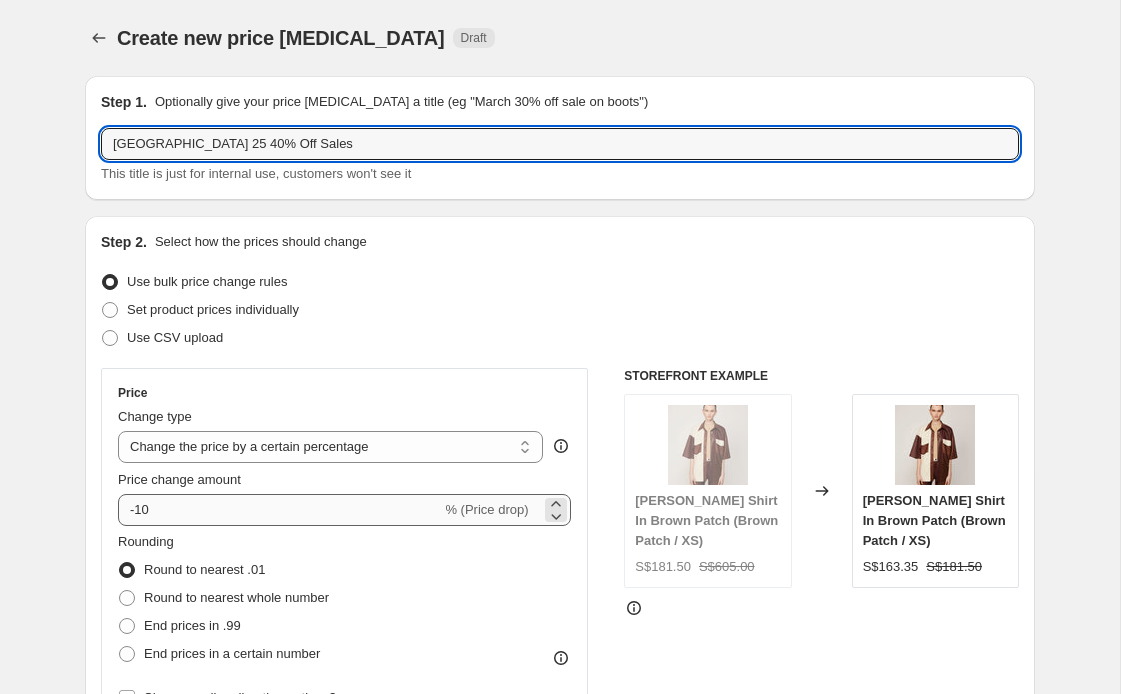 type on "TIBI Resort 25 40% Off Sales" 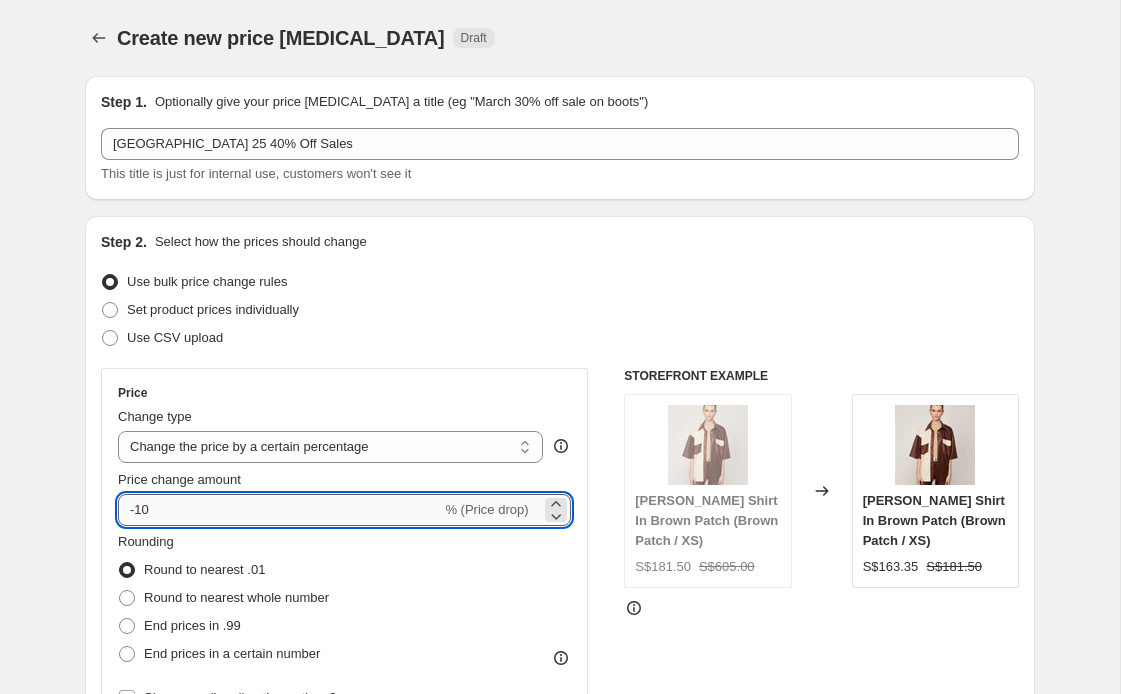click on "-10" at bounding box center [279, 510] 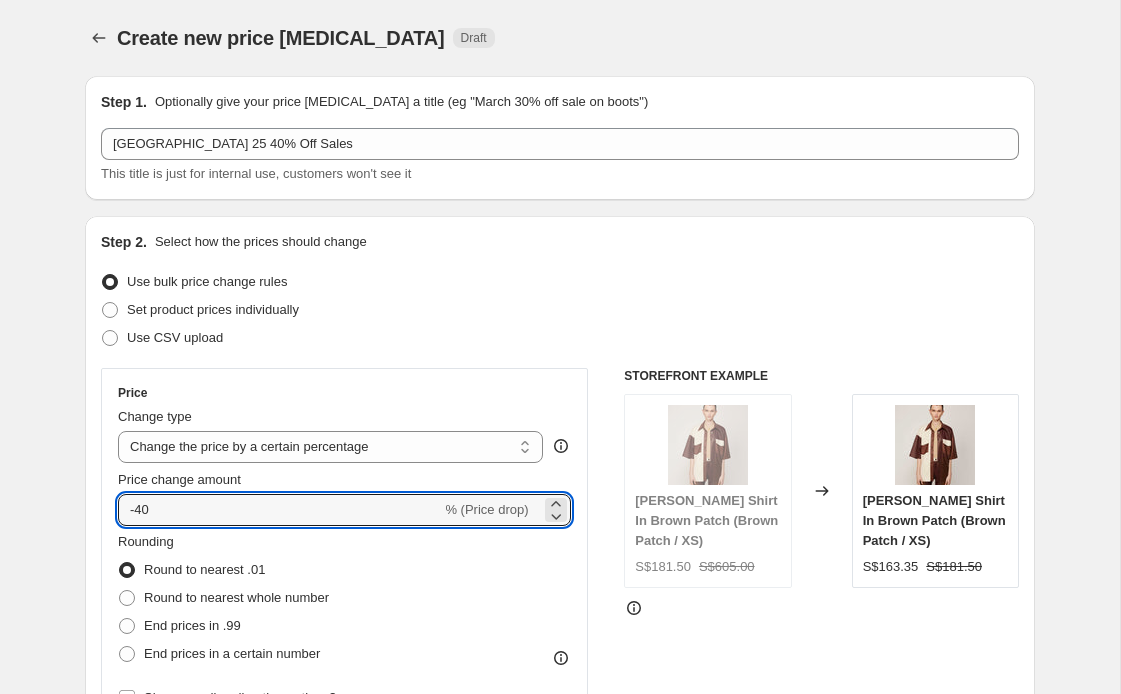 type on "-40" 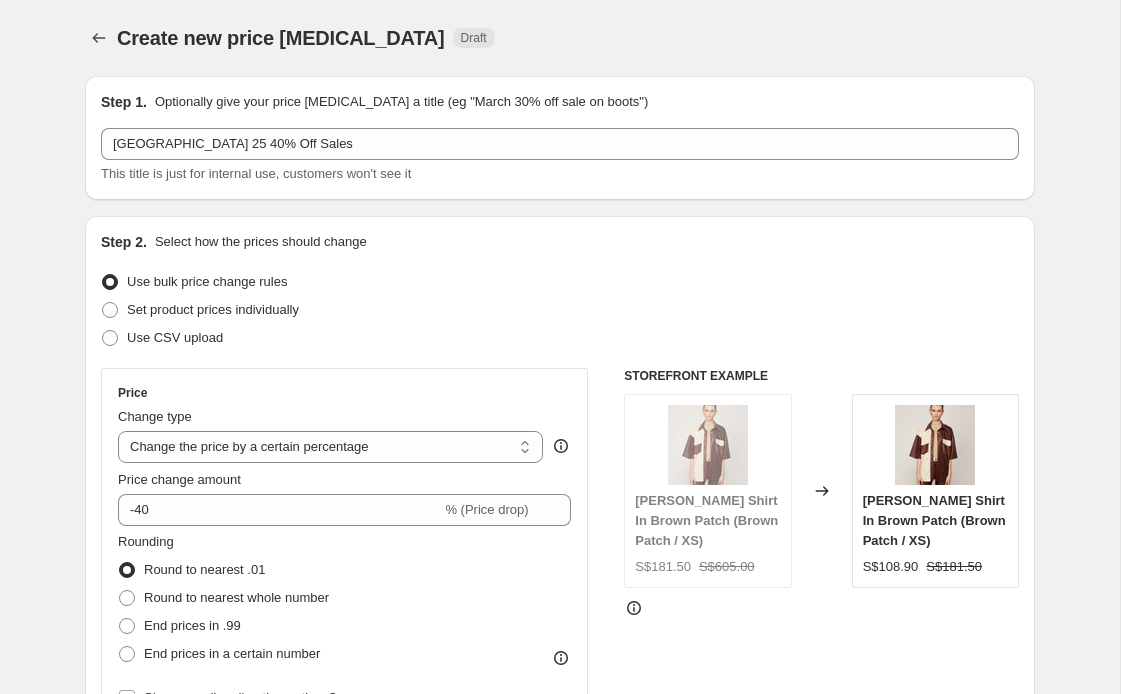 click on "Use bulk price change rules" at bounding box center (560, 282) 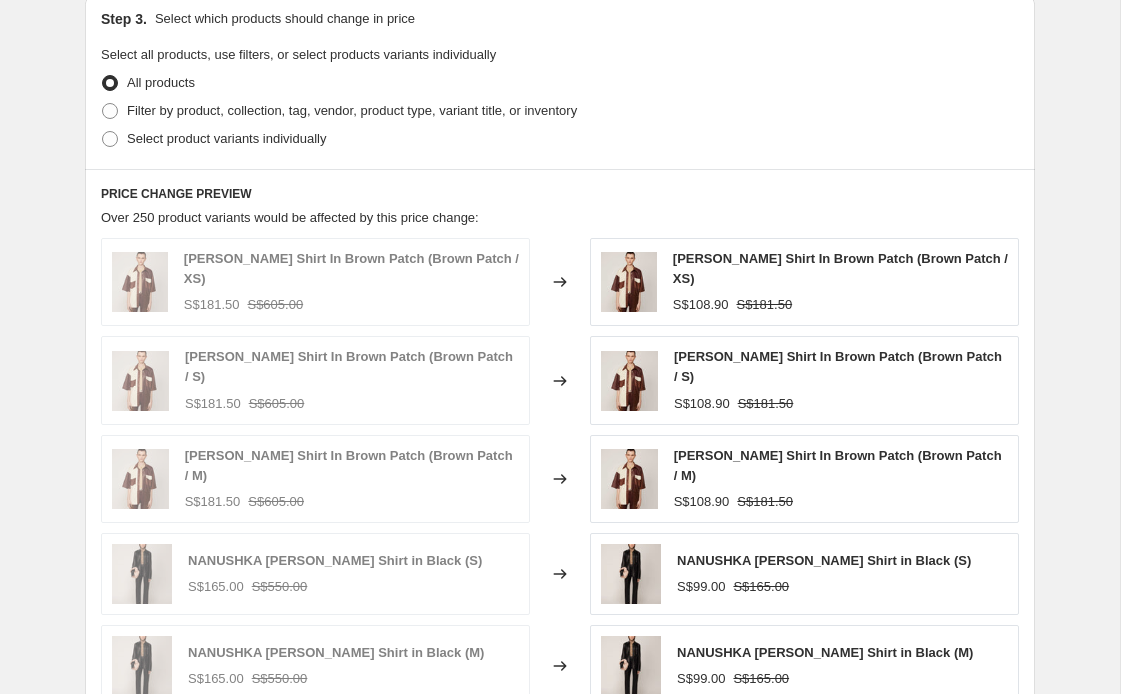 scroll, scrollTop: 928, scrollLeft: 0, axis: vertical 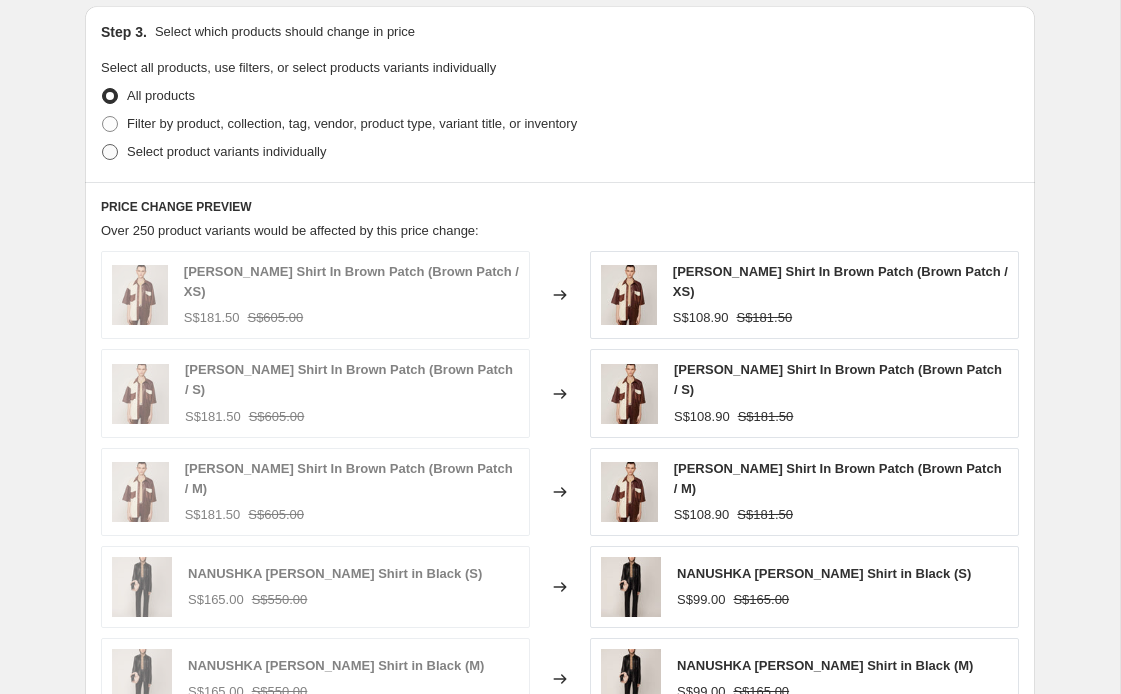 click on "Select product variants individually" at bounding box center [226, 151] 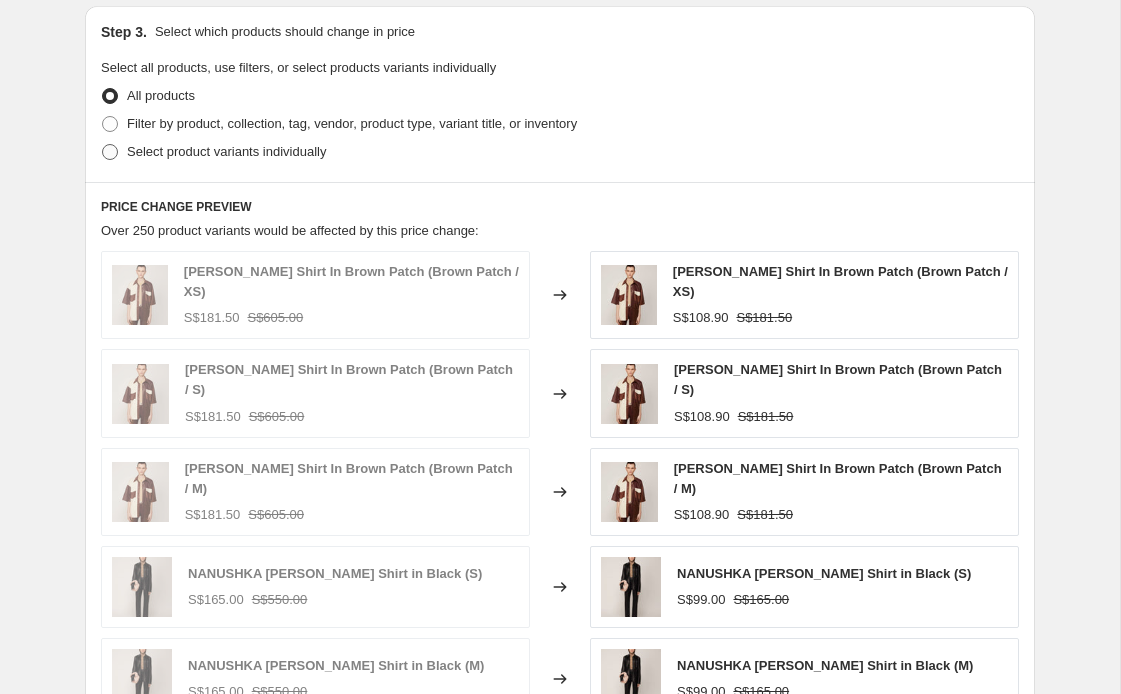 radio on "true" 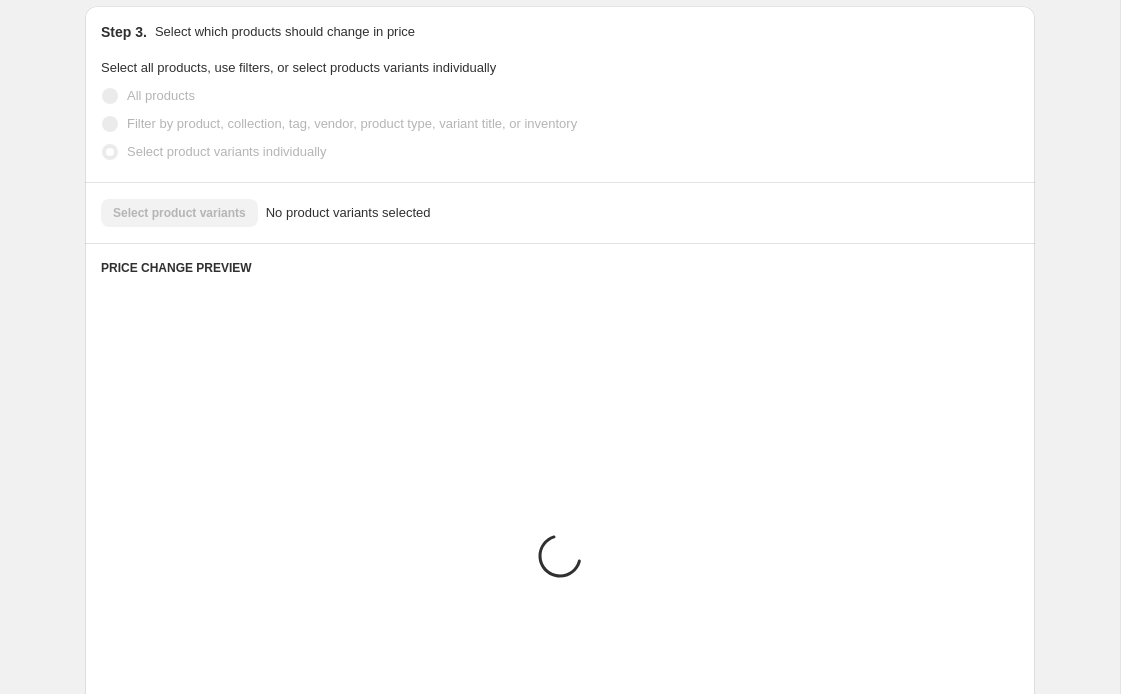 scroll, scrollTop: 857, scrollLeft: 0, axis: vertical 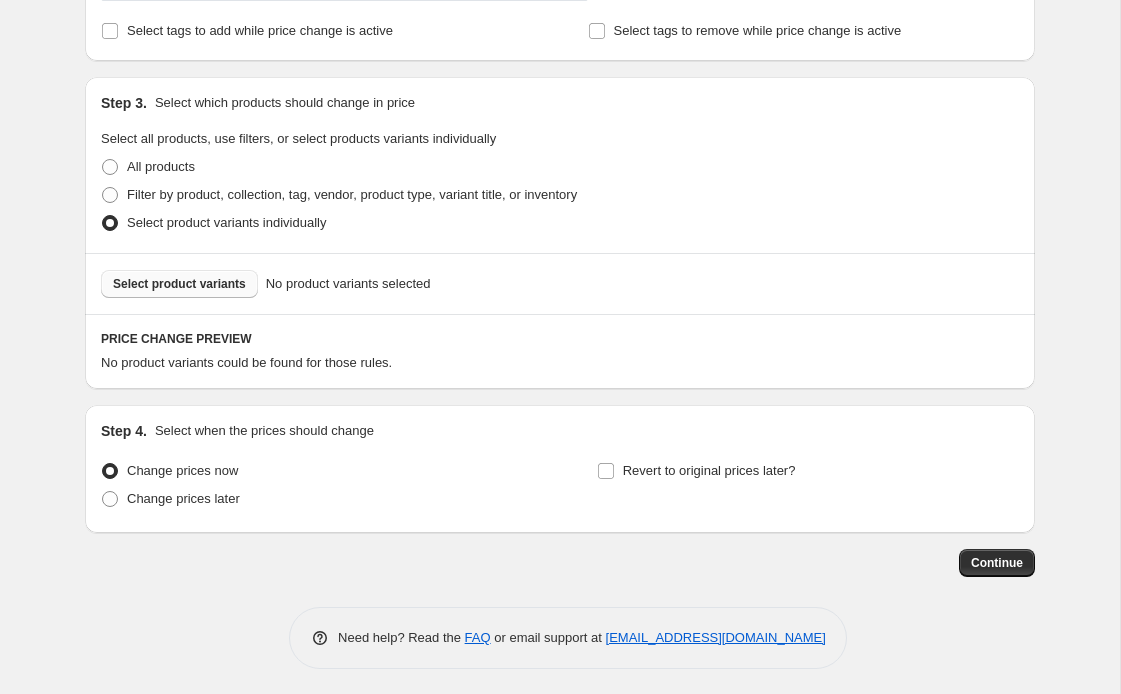 click on "Select product variants" at bounding box center [179, 284] 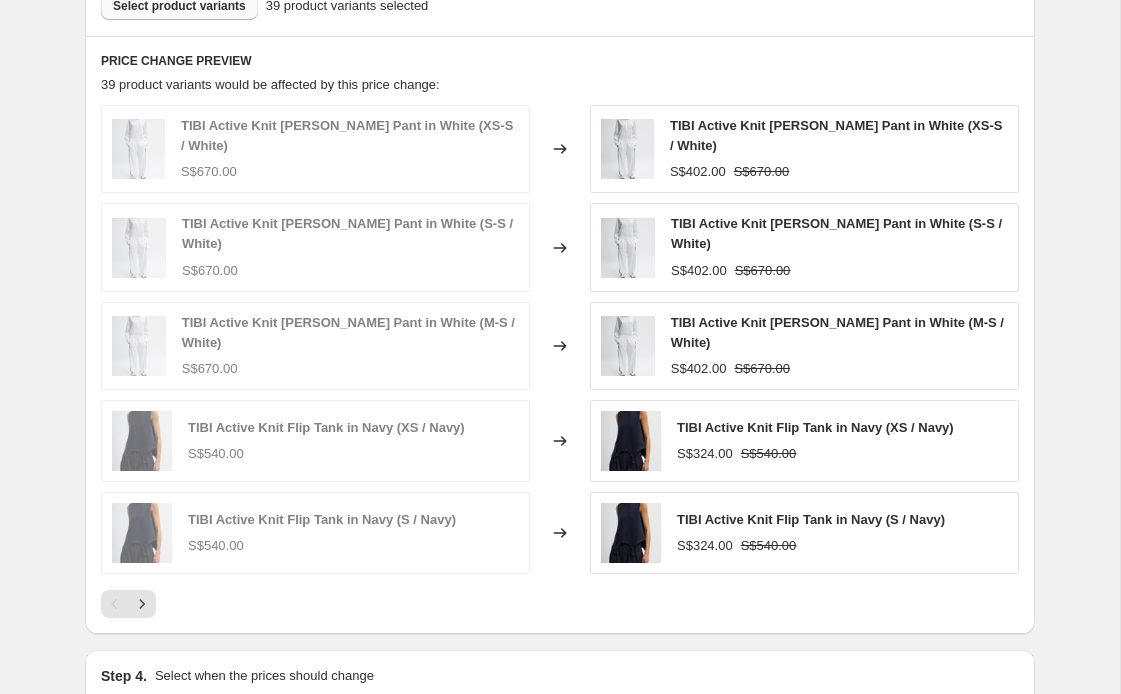 scroll, scrollTop: 1137, scrollLeft: 0, axis: vertical 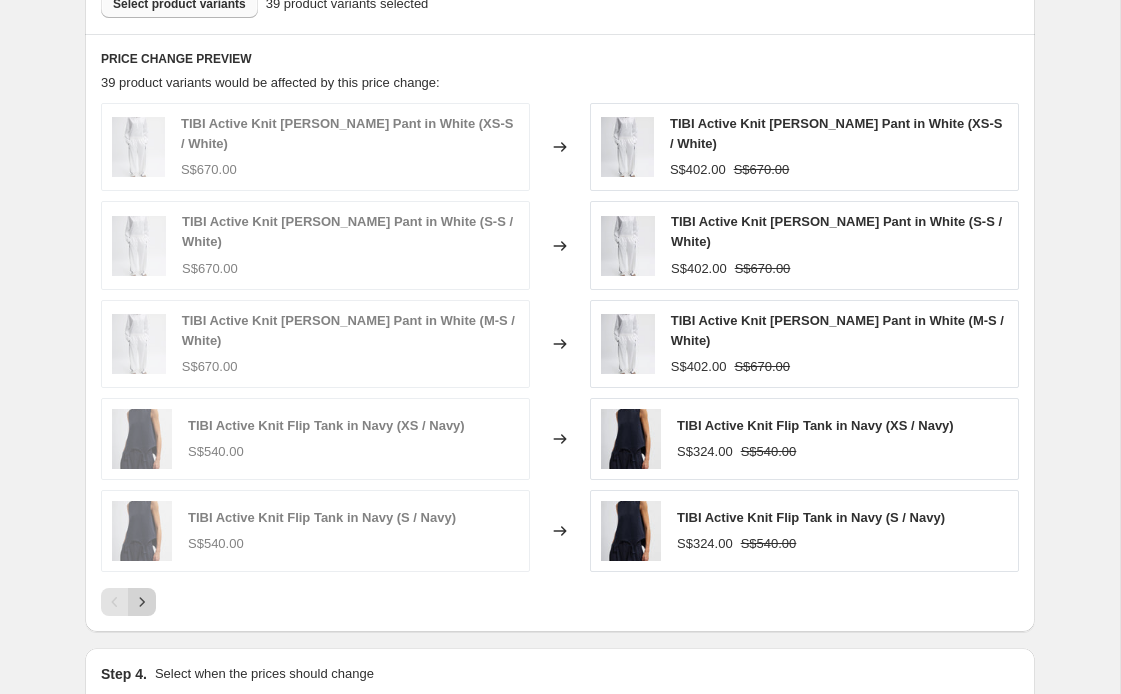 click 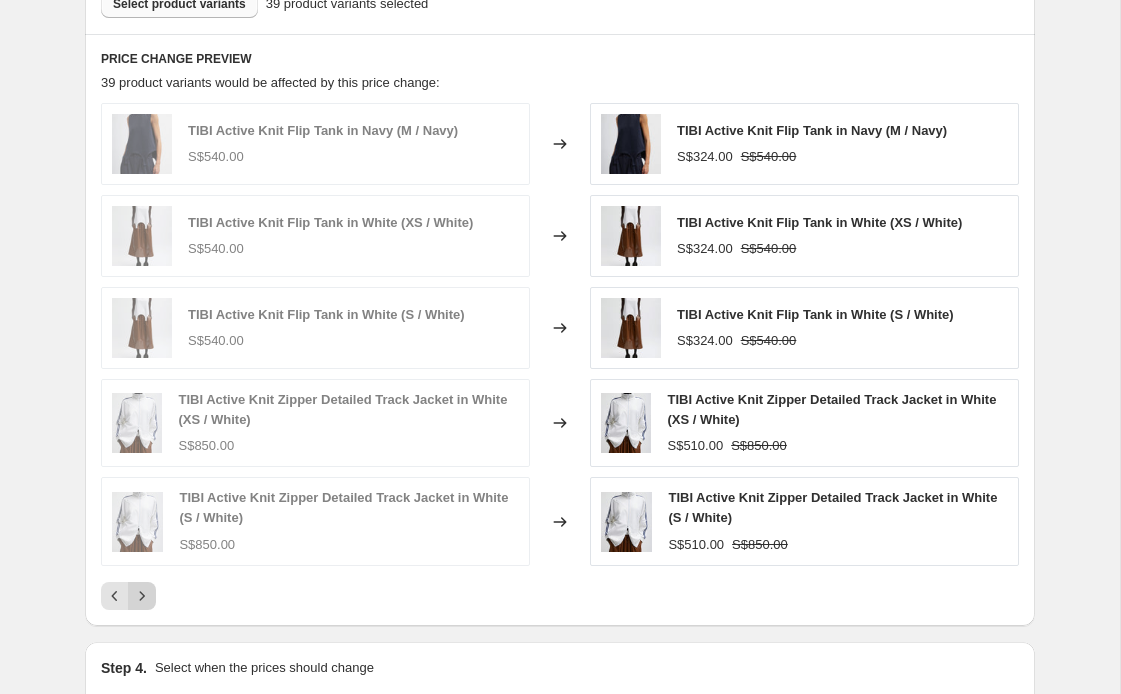 click 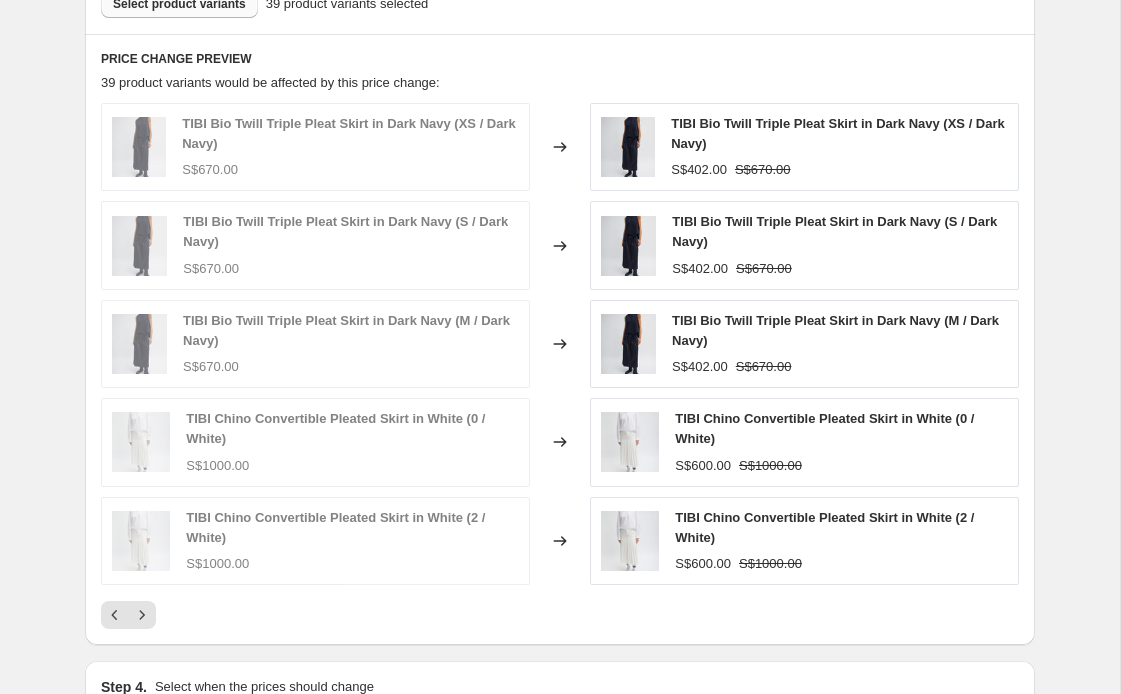 click 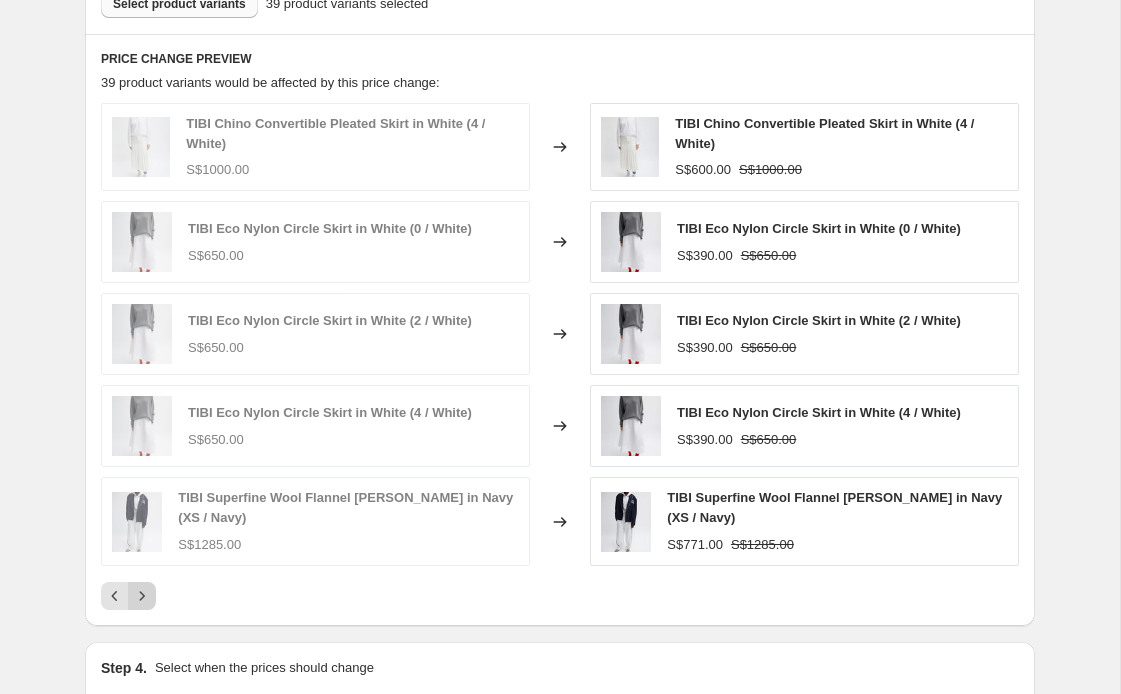 click at bounding box center (142, 596) 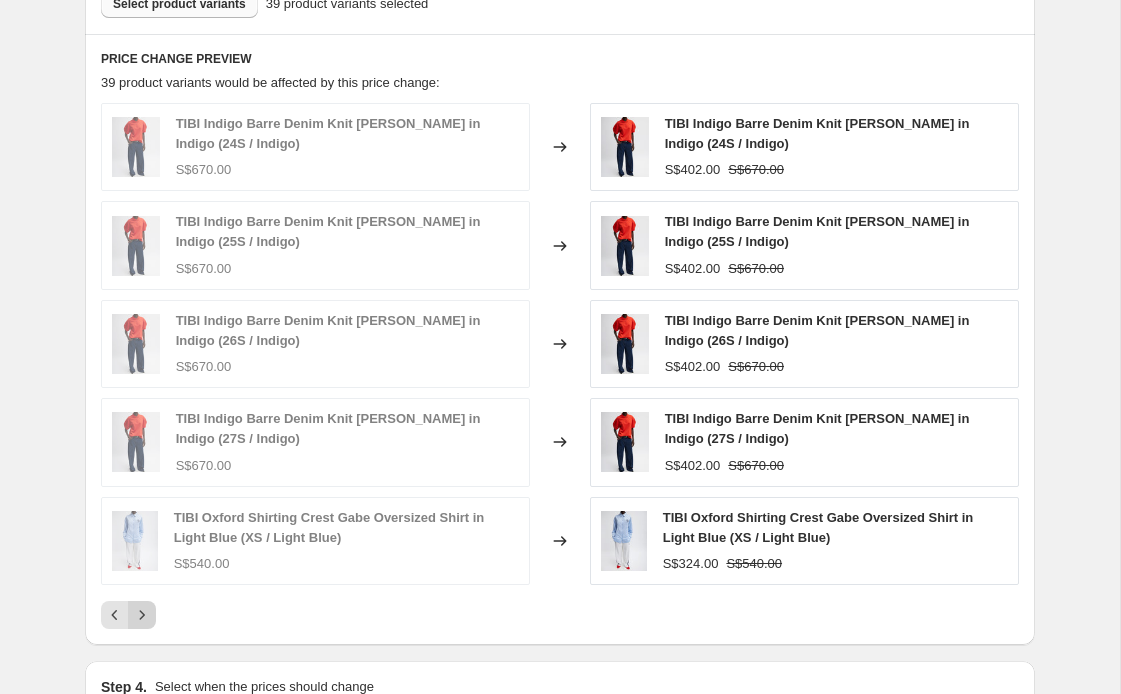 click 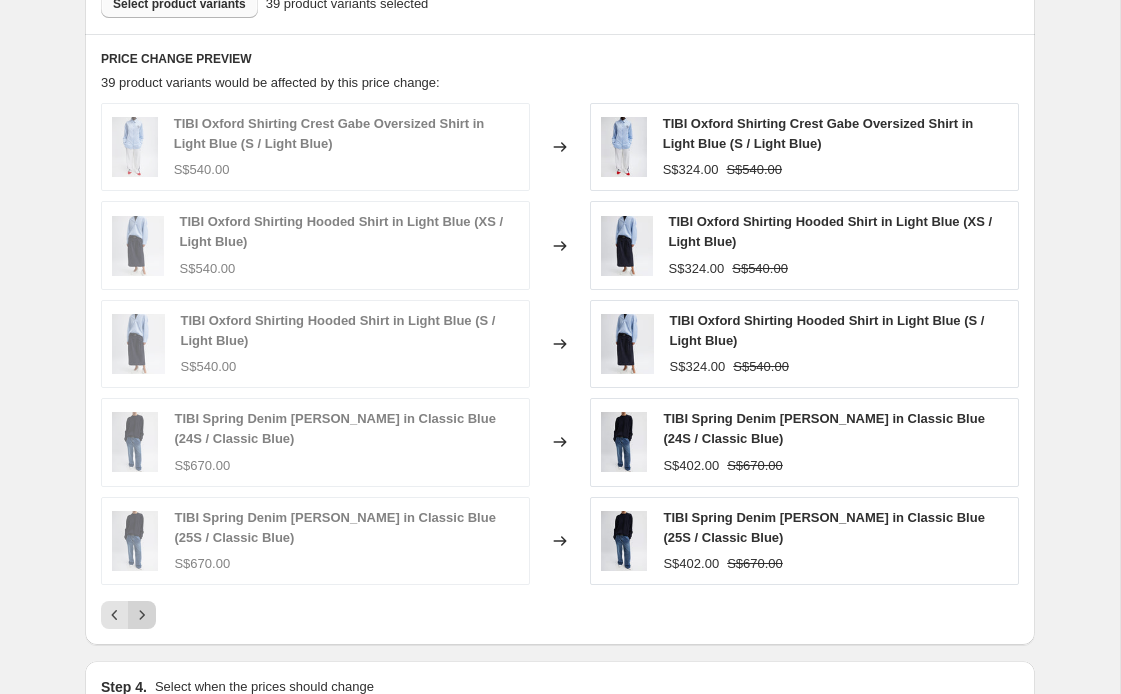 click 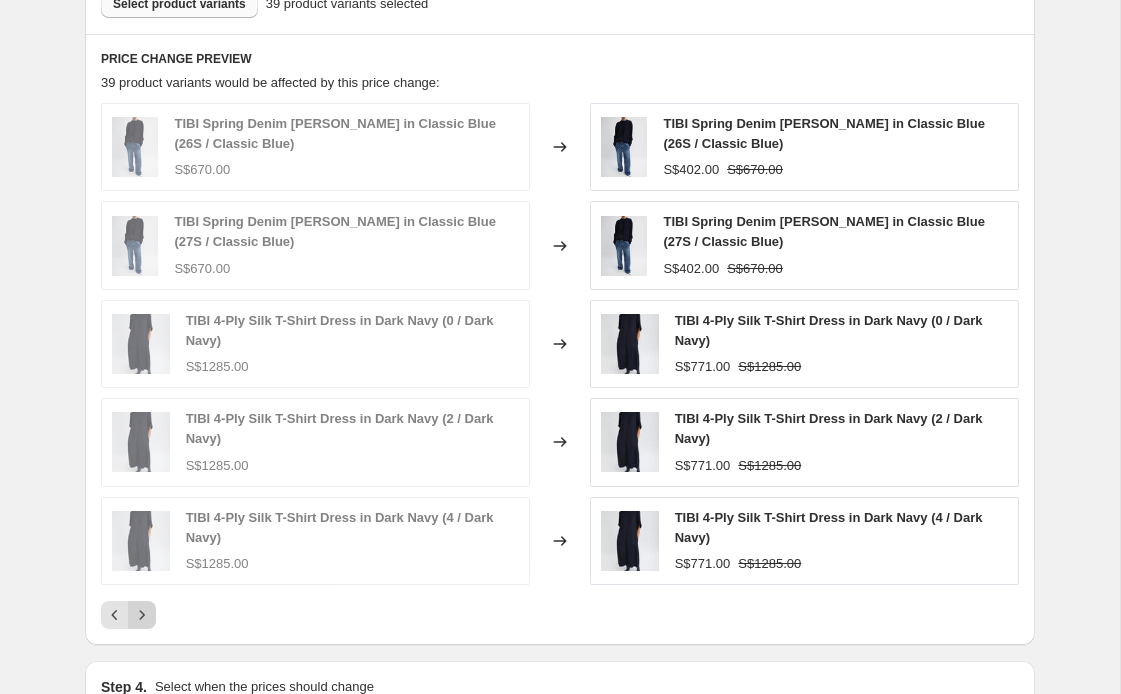 click 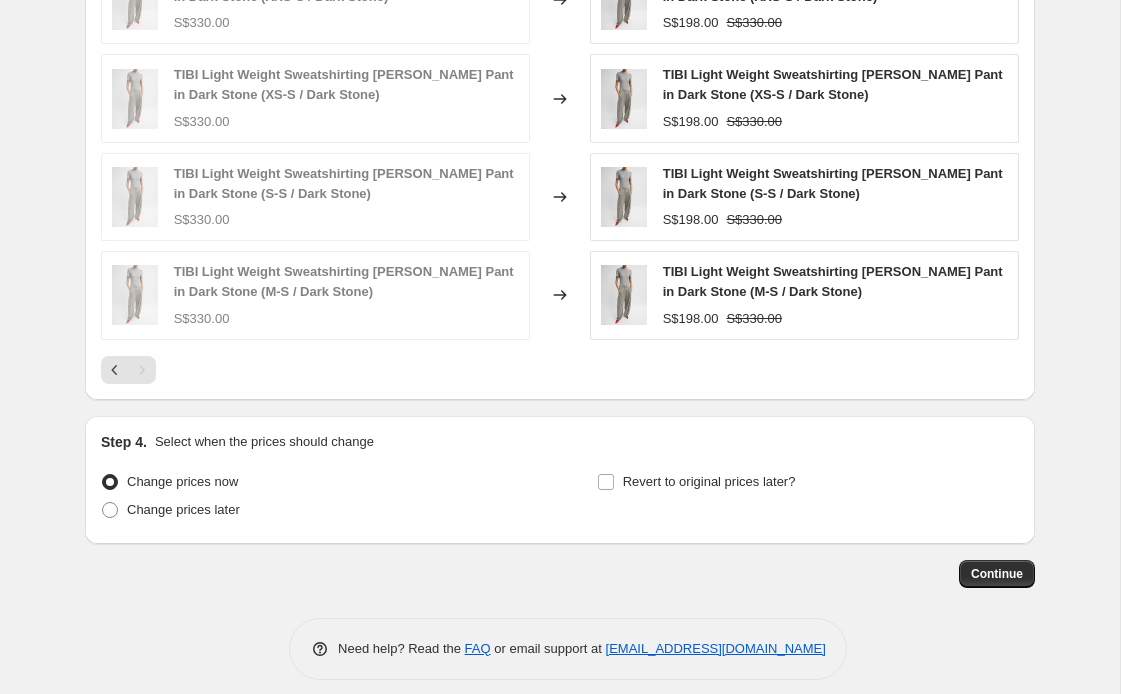 scroll, scrollTop: 1291, scrollLeft: 0, axis: vertical 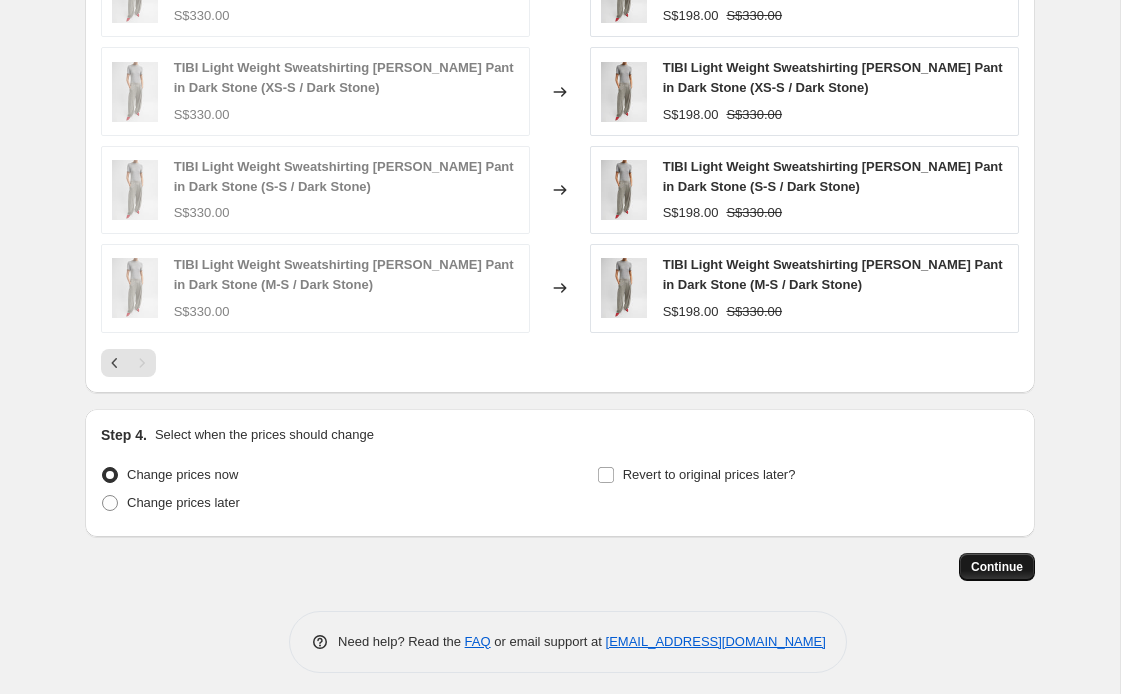 click on "Continue" at bounding box center [997, 567] 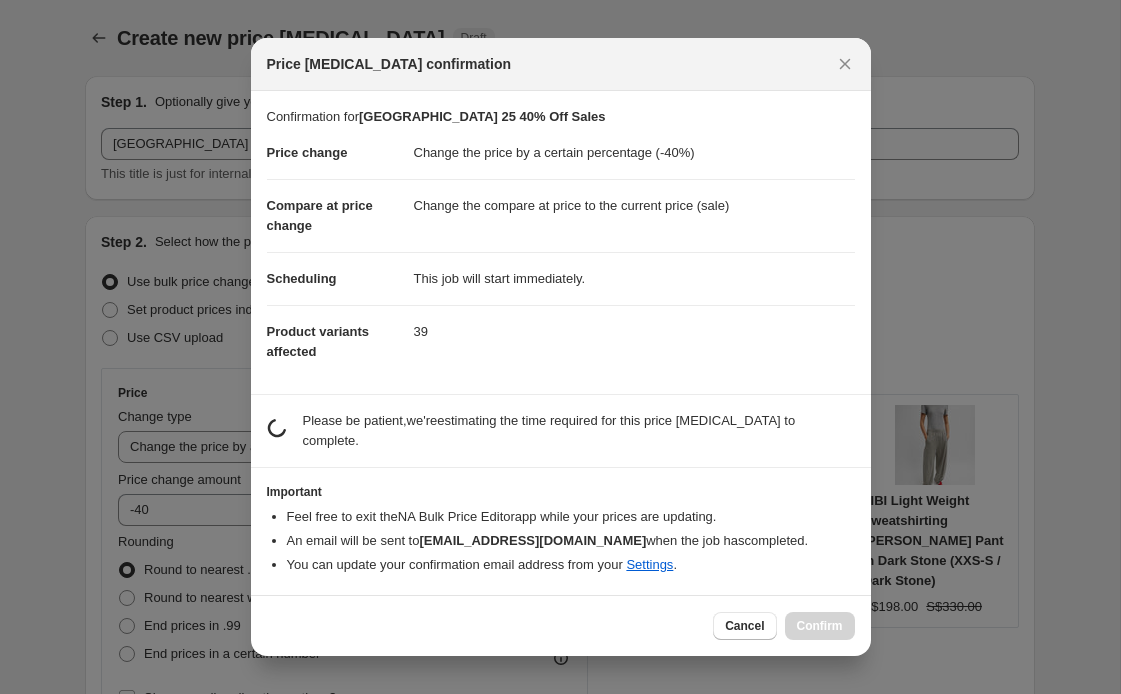 scroll, scrollTop: 0, scrollLeft: 0, axis: both 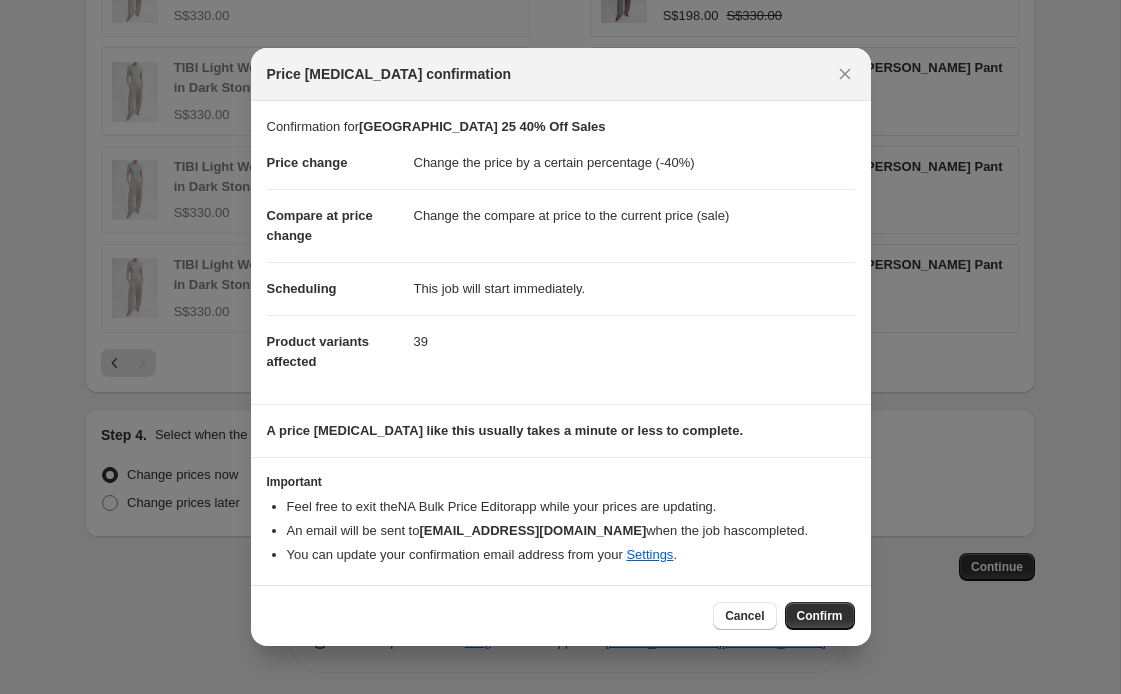 click on "Confirm" at bounding box center (820, 616) 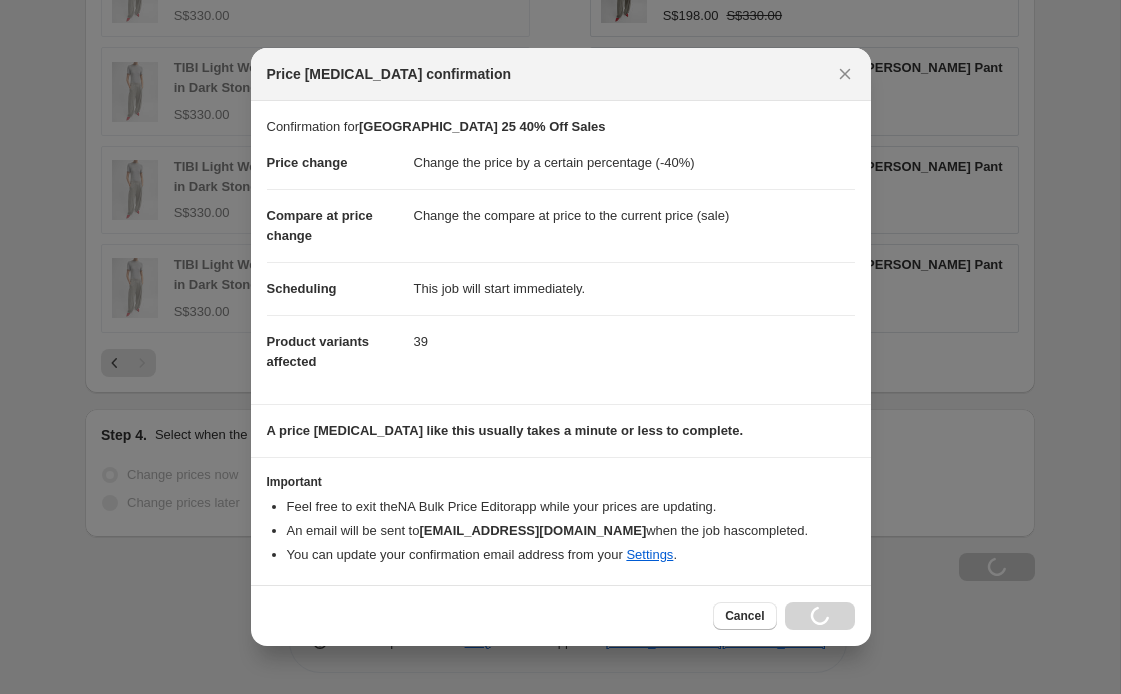 type on "TIBI Resort 25 40% Off Sales" 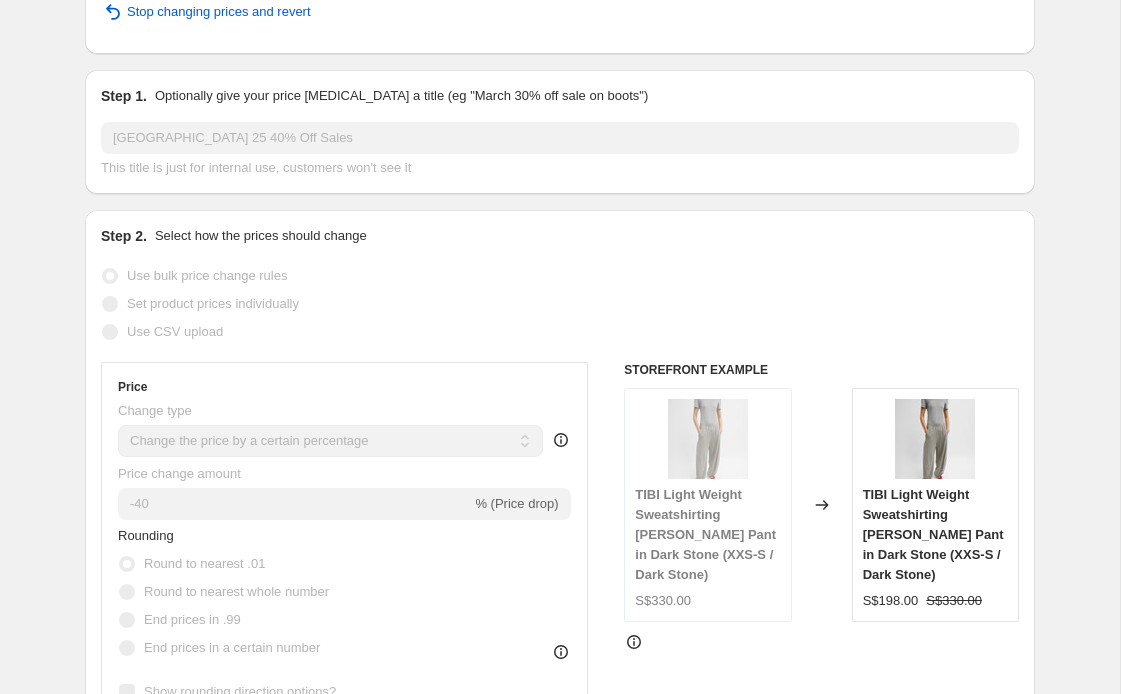 scroll, scrollTop: 0, scrollLeft: 0, axis: both 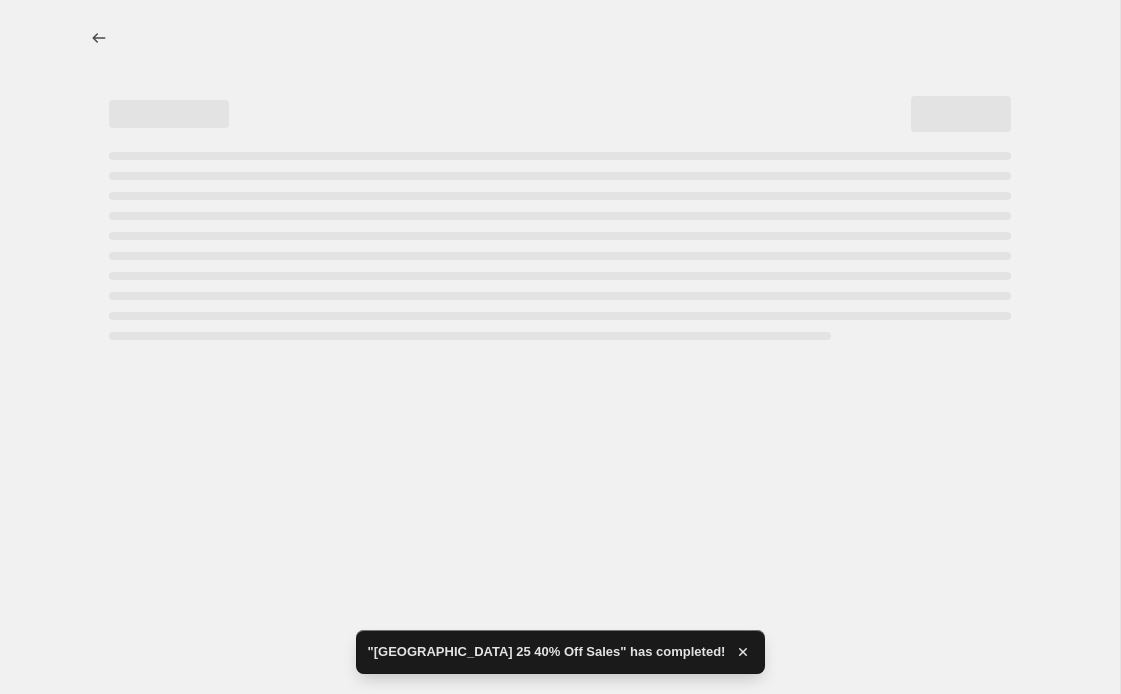 select on "percentage" 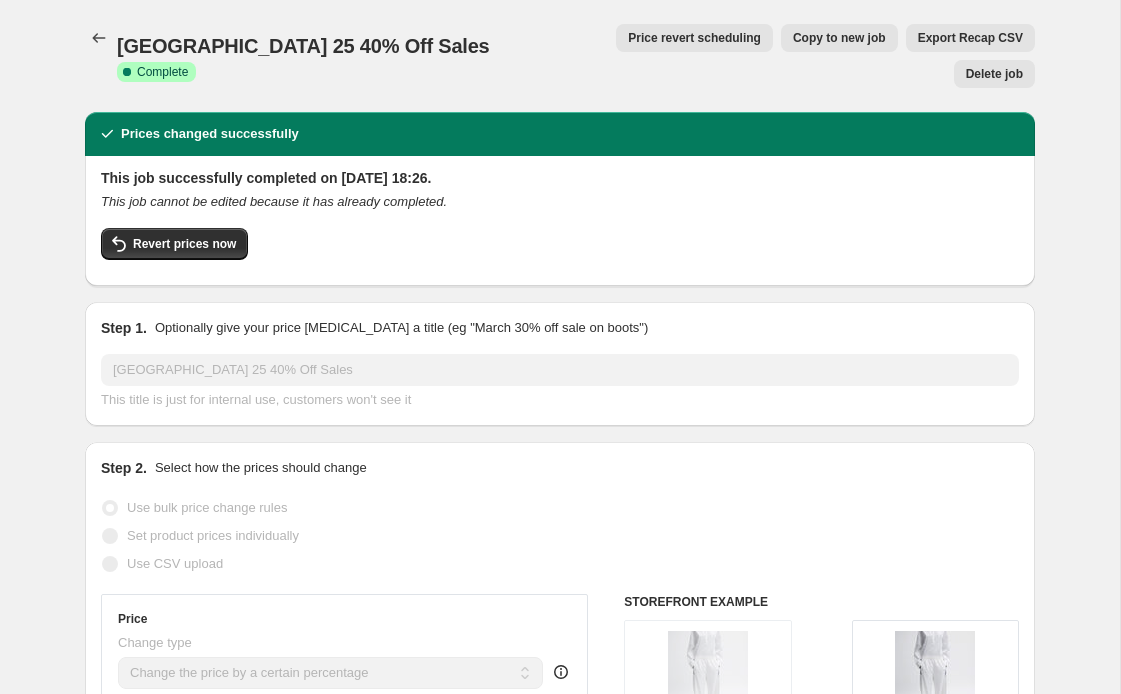 click on "TIBI Resort 25 40% Off Sales. This page is ready TIBI Resort 25 40% Off Sales Success Complete Complete Price revert scheduling Copy to new job Export Recap CSV Delete job More actions Price revert scheduling Copy to new job Export Recap CSV Delete job Prices changed successfully This job successfully completed on 10 July 2025 at 18:26. This job cannot be edited because it has already completed. Revert prices now Step 1. Optionally give your price change job a title (eg "March 30% off sale on boots") TIBI Resort 25 40% Off Sales This title is just for internal use, customers won't see it Step 2. Select how the prices should change Use bulk price change rules Set product prices individually Use CSV upload Price Change type Change the price to a certain amount Change the price by a certain amount Change the price by a certain percentage Change the price to the current compare at price (price before sale) Change the price by a certain amount relative to the compare at price Don't change the price -40 Rounding 39" at bounding box center (560, 1130) 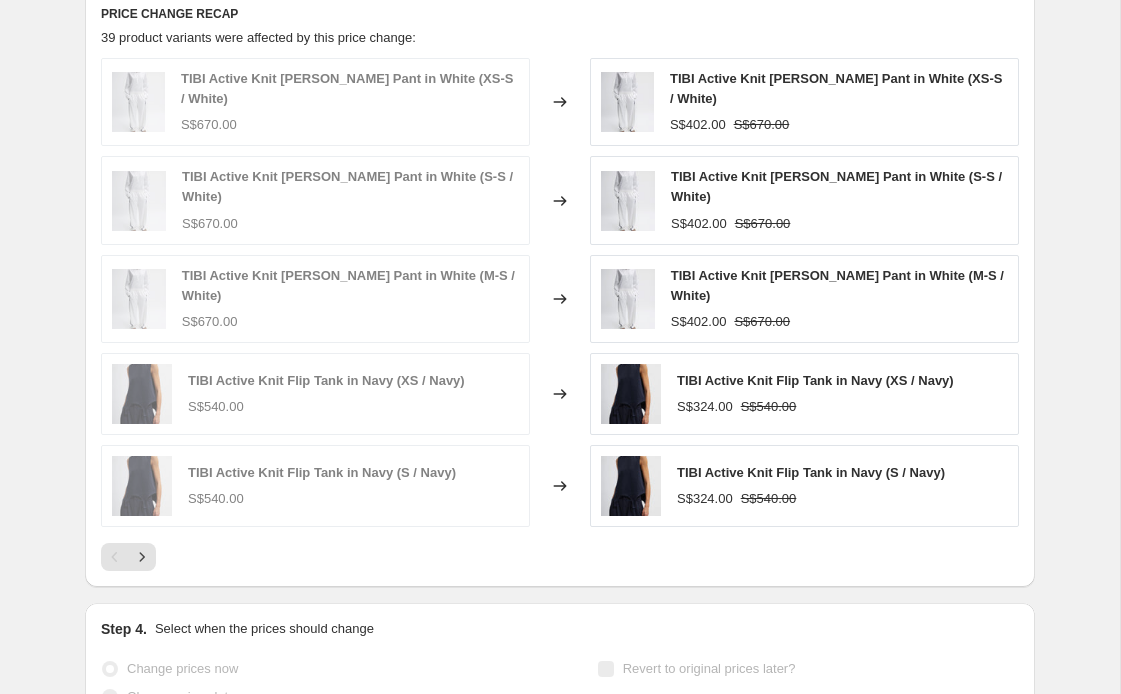 scroll, scrollTop: 1464, scrollLeft: 0, axis: vertical 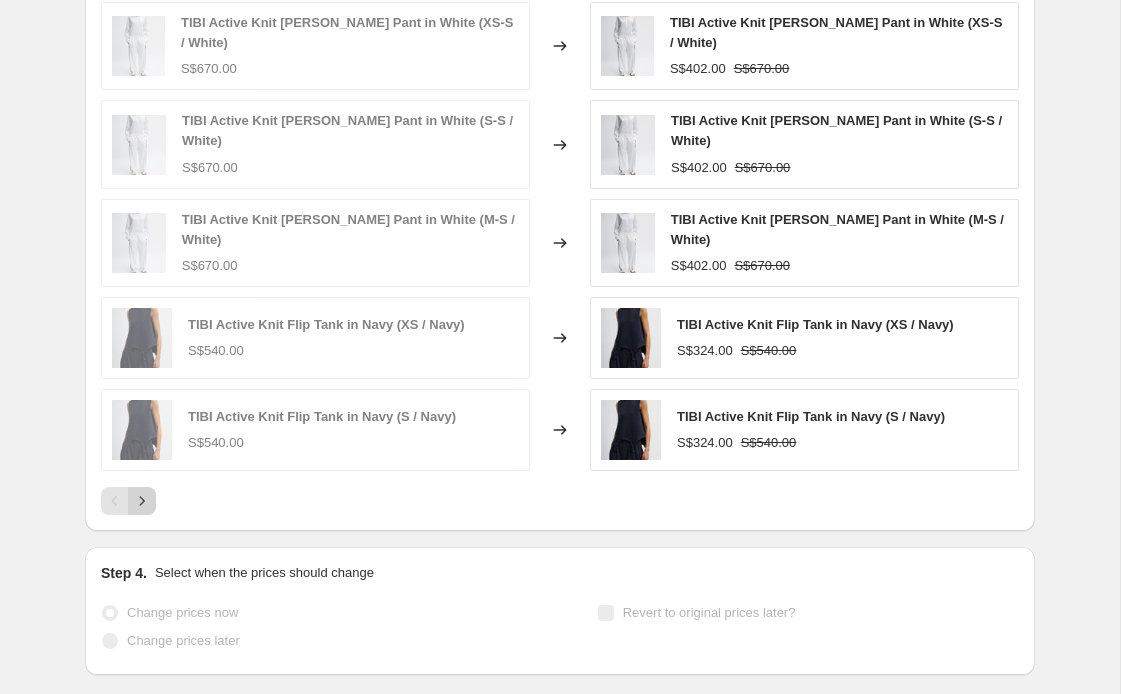 click at bounding box center (142, 501) 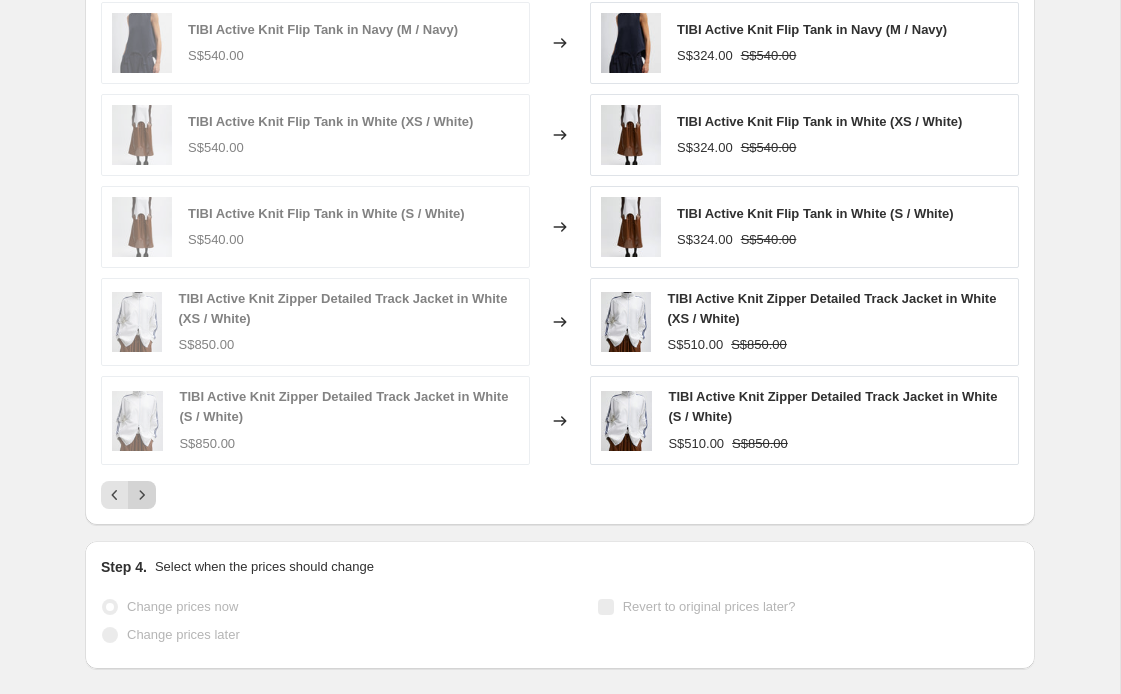 click 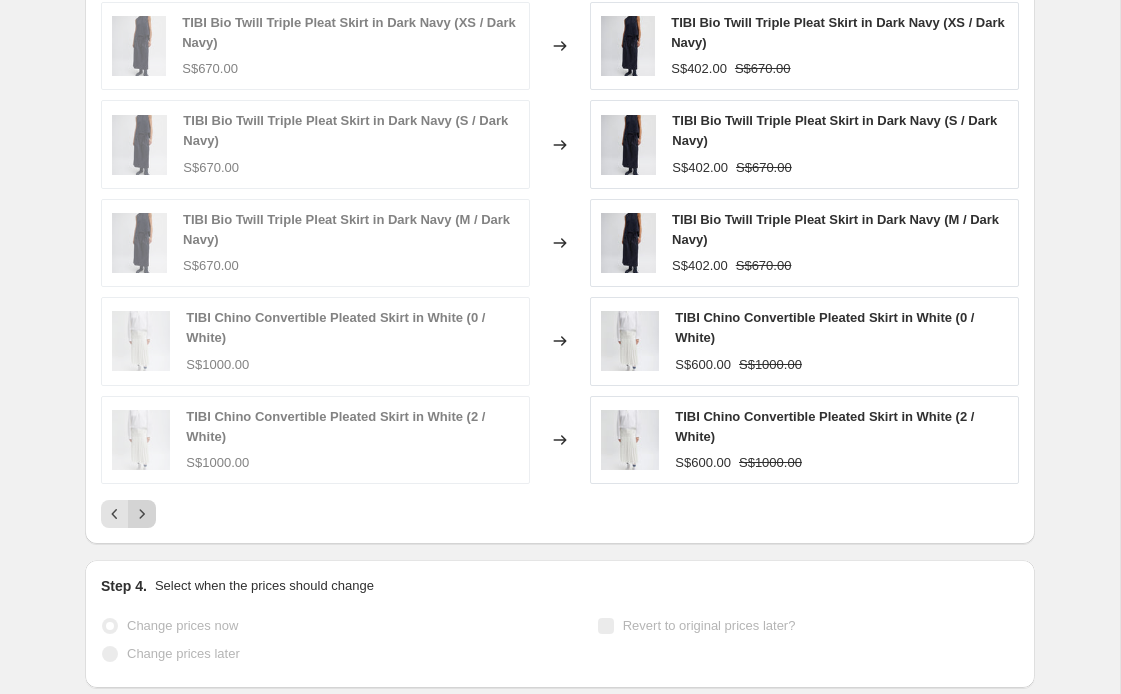 click 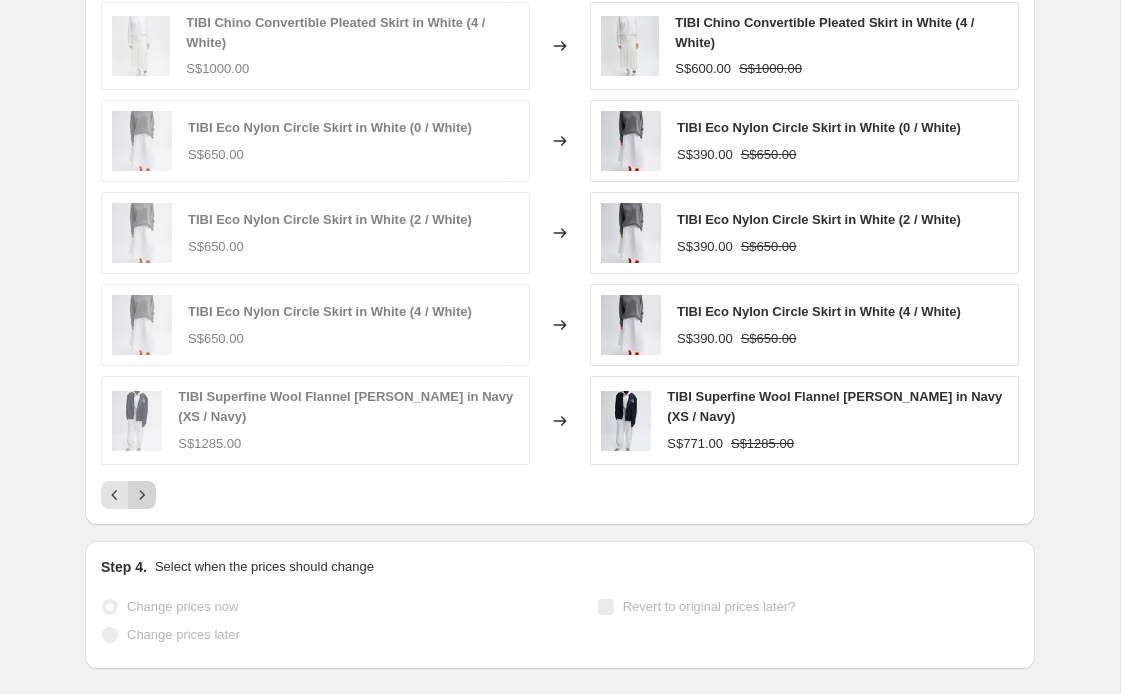 click 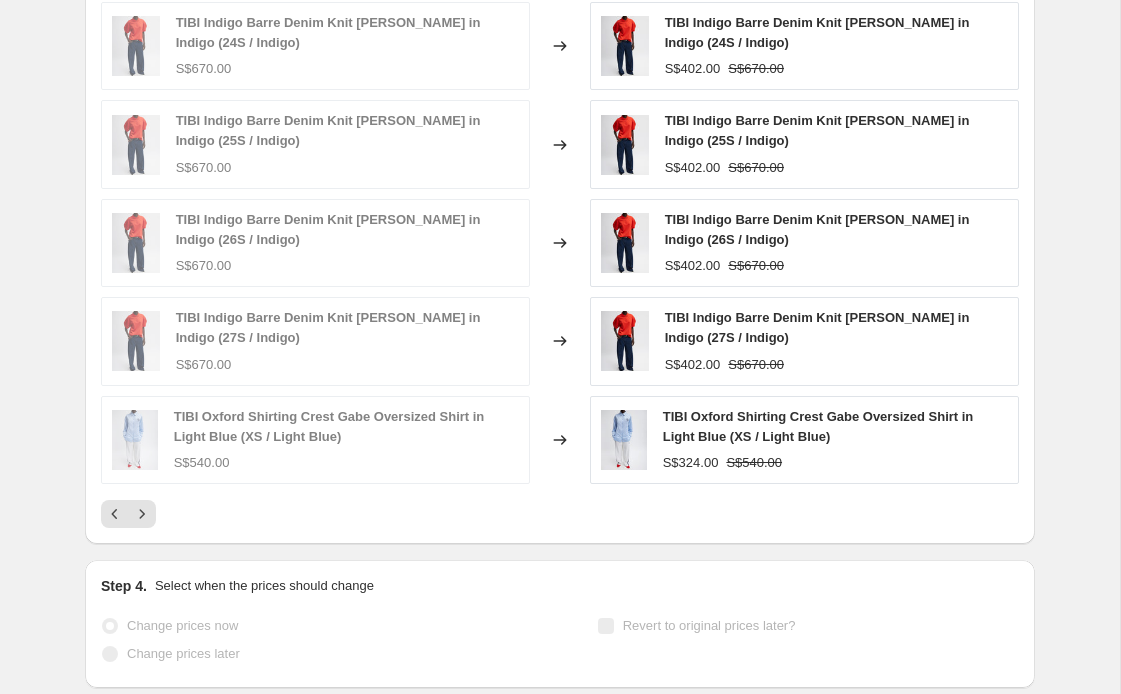 click at bounding box center (142, 514) 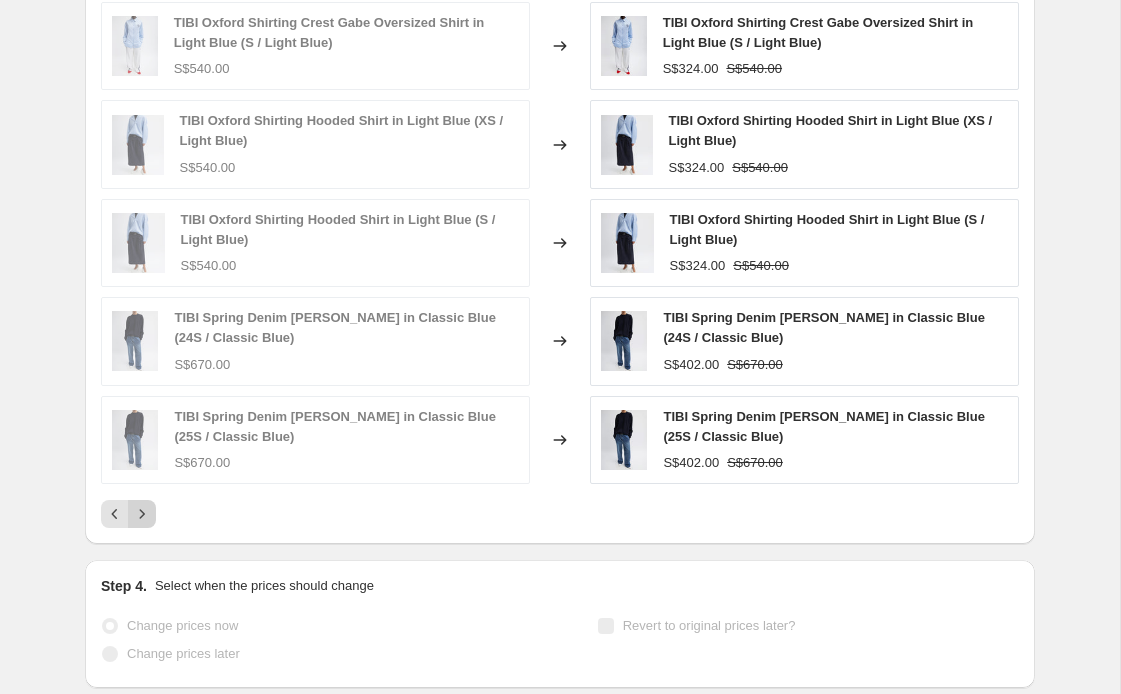 click 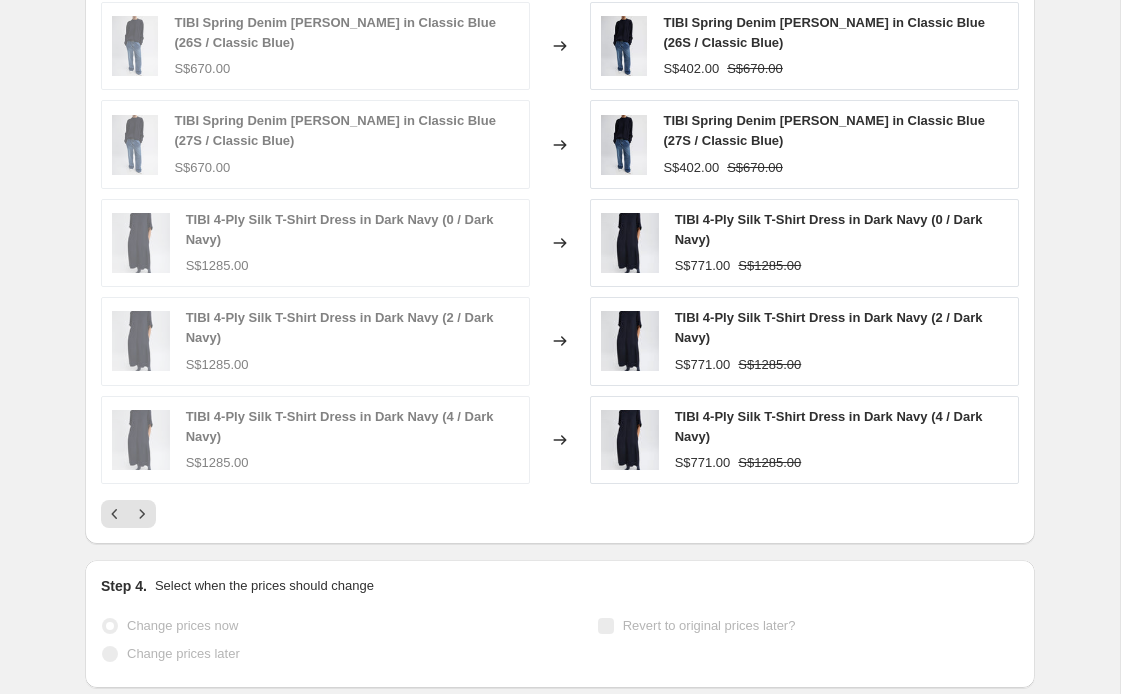 click 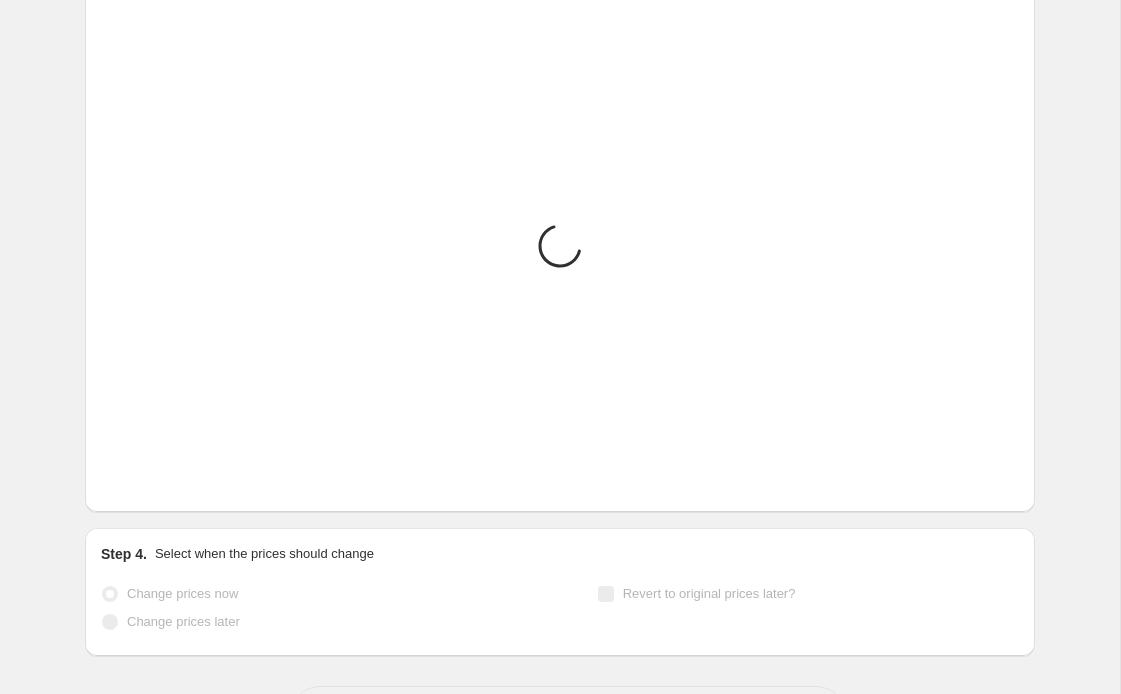 scroll, scrollTop: 1437, scrollLeft: 0, axis: vertical 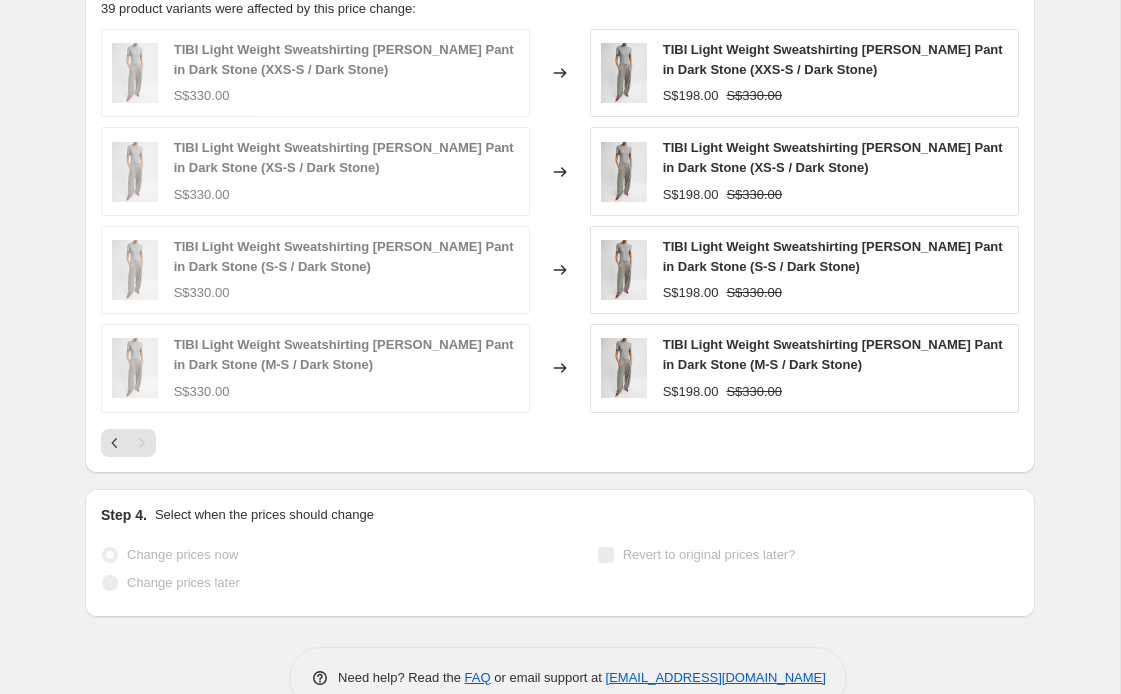 click on "TIBI Resort 25 40% Off Sales. This page is ready TIBI Resort 25 40% Off Sales Success Complete Complete Price revert scheduling Copy to new job Export Recap CSV Delete job More actions Price revert scheduling Copy to new job Export Recap CSV Delete job Prices changed successfully This job successfully completed on 10 July 2025 at 18:26. This job cannot be edited because it has already completed. Revert prices now Step 1. Optionally give your price change job a title (eg "March 30% off sale on boots") TIBI Resort 25 40% Off Sales This title is just for internal use, customers won't see it Step 2. Select how the prices should change Use bulk price change rules Set product prices individually Use CSV upload Price Change type Change the price to a certain amount Change the price by a certain amount Change the price by a certain percentage Change the price to the current compare at price (price before sale) Change the price by a certain amount relative to the compare at price Don't change the price -40 Rounding 39" at bounding box center [560, -349] 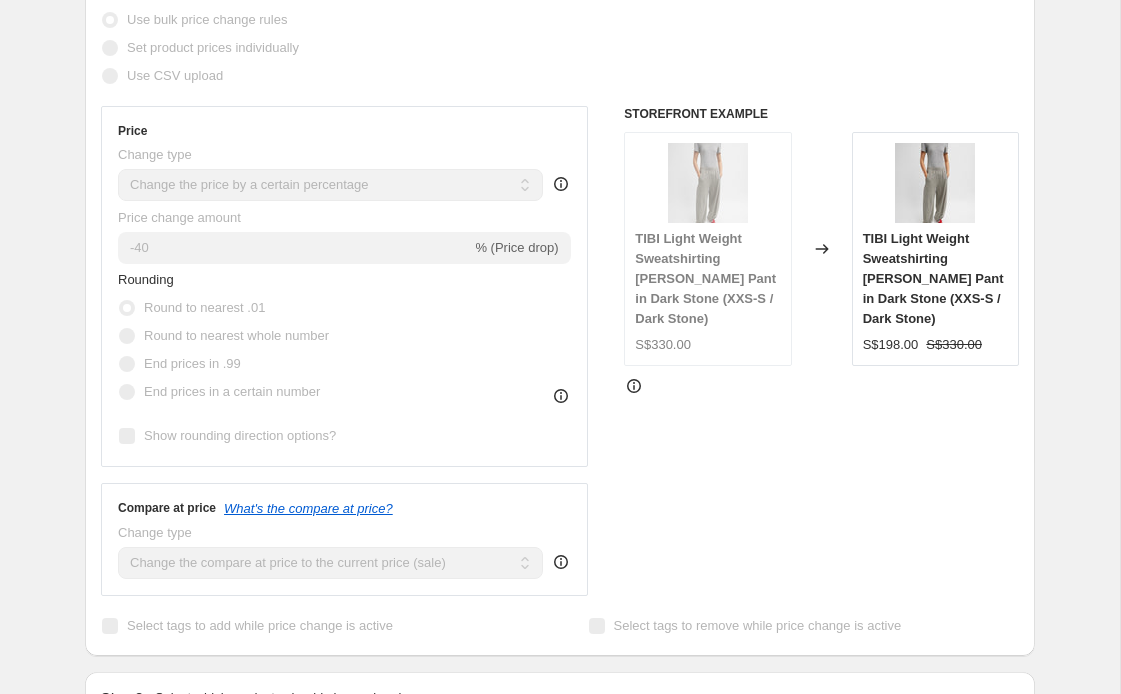 scroll, scrollTop: 0, scrollLeft: 0, axis: both 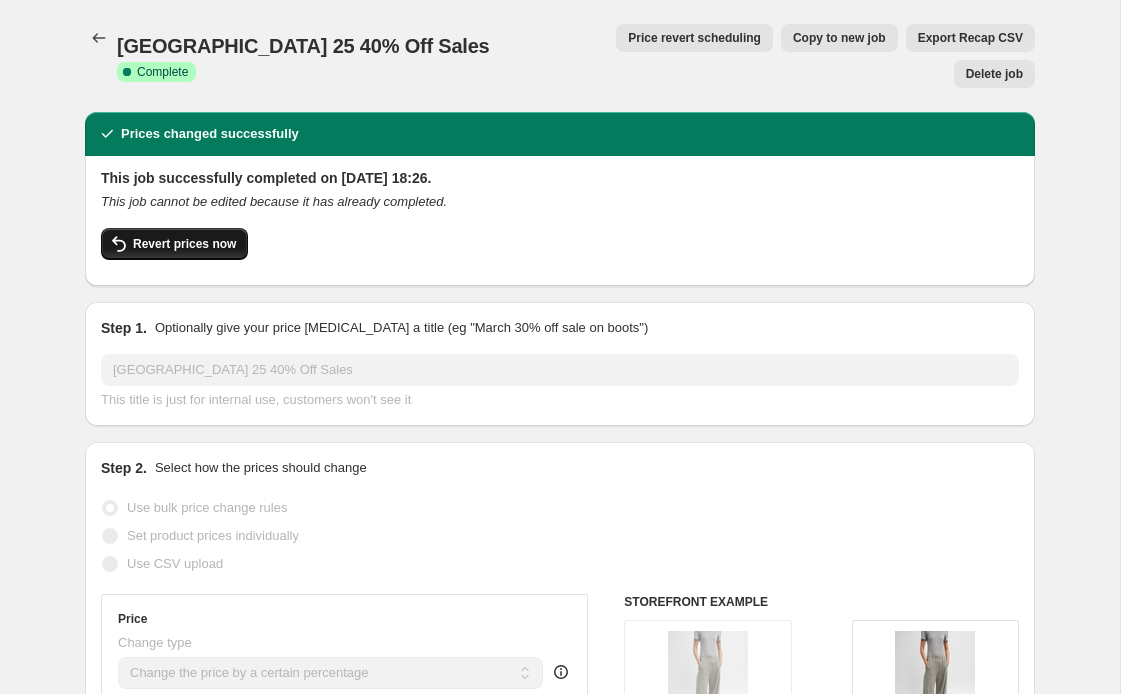 click on "Revert prices now" at bounding box center (174, 244) 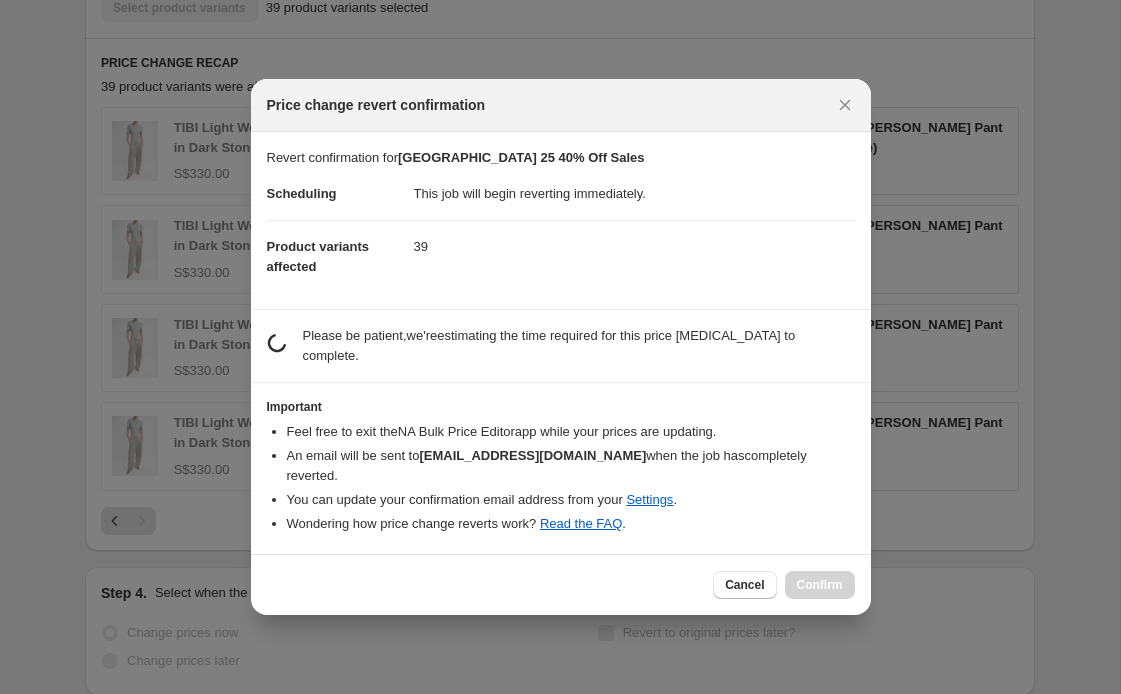 scroll, scrollTop: 0, scrollLeft: 0, axis: both 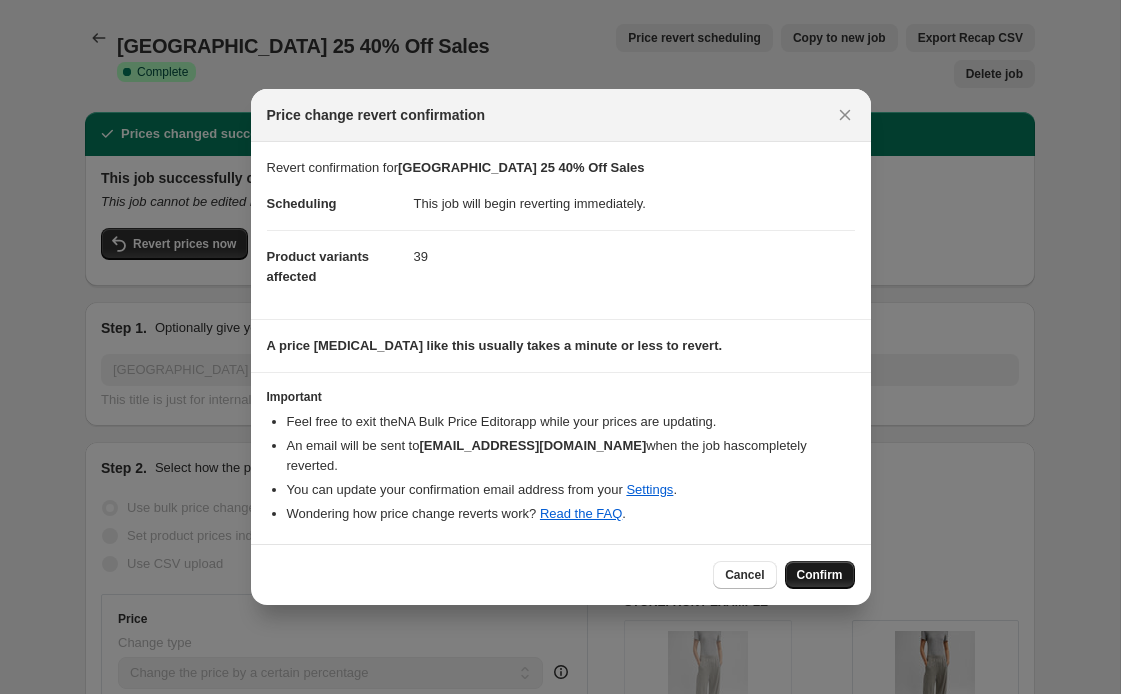 click on "Confirm" at bounding box center (820, 575) 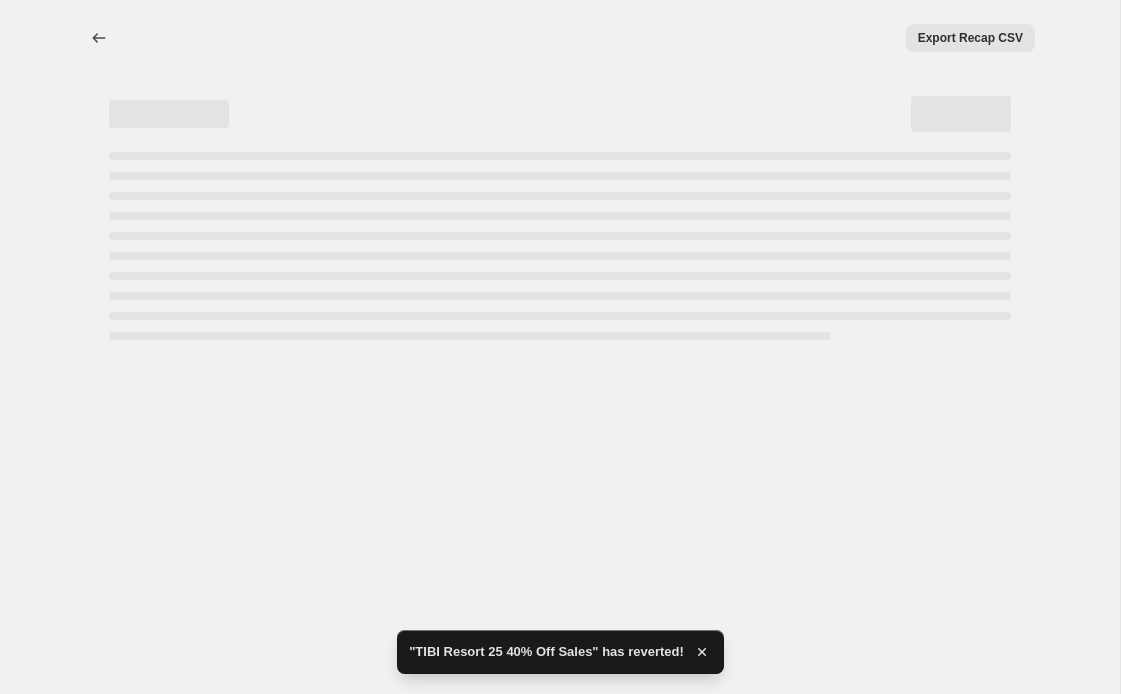 scroll, scrollTop: 0, scrollLeft: 0, axis: both 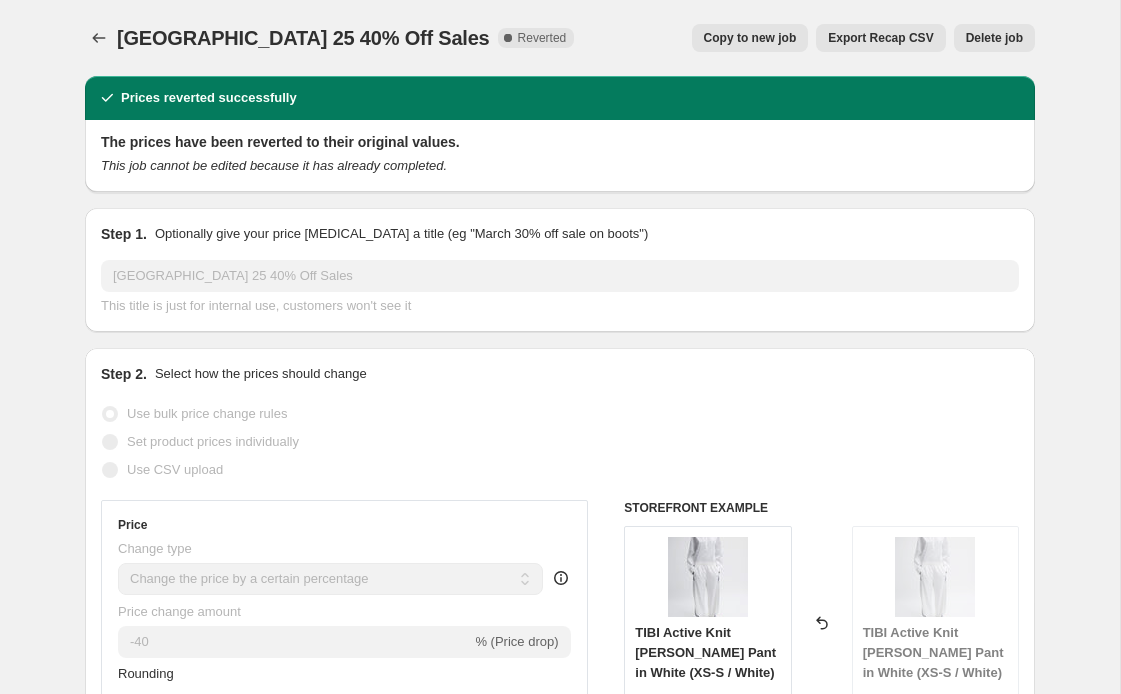 click on "Copy to new job" at bounding box center [750, 38] 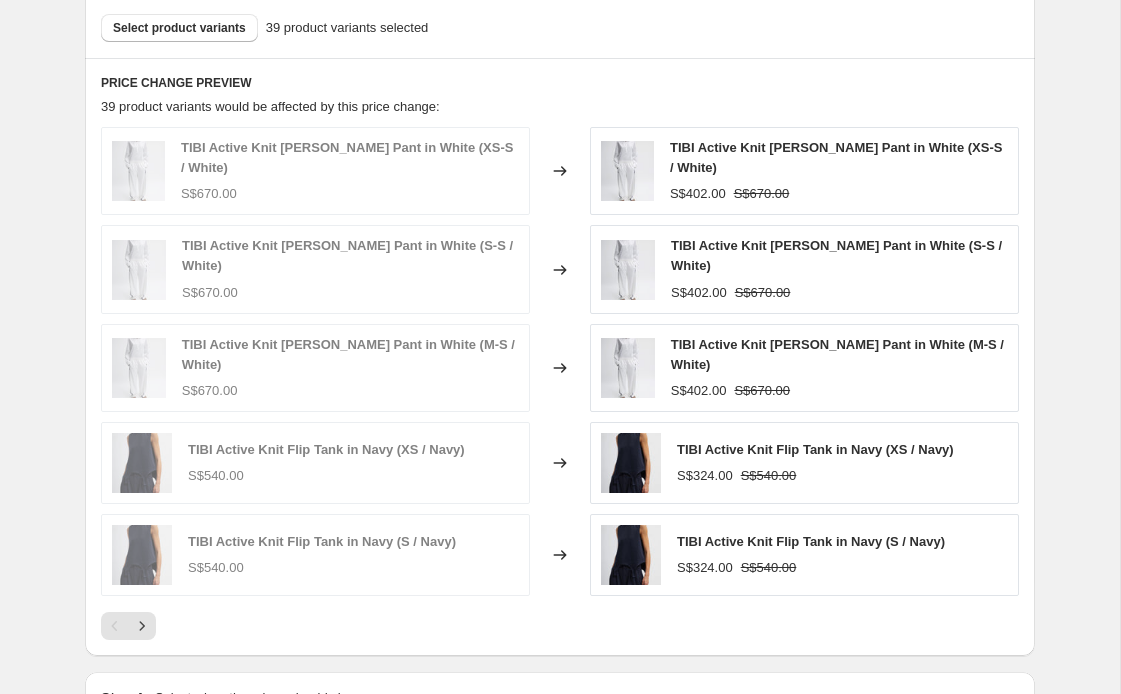 scroll, scrollTop: 1085, scrollLeft: 0, axis: vertical 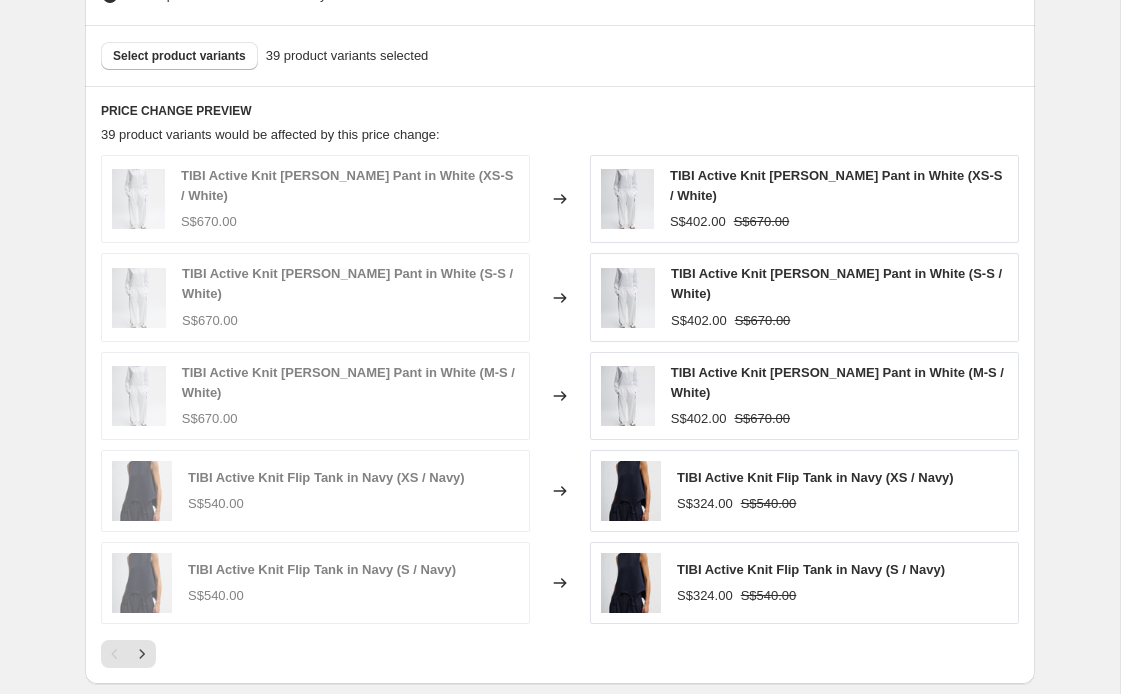 click on "Select product variants 39   product variants selected" at bounding box center [560, 55] 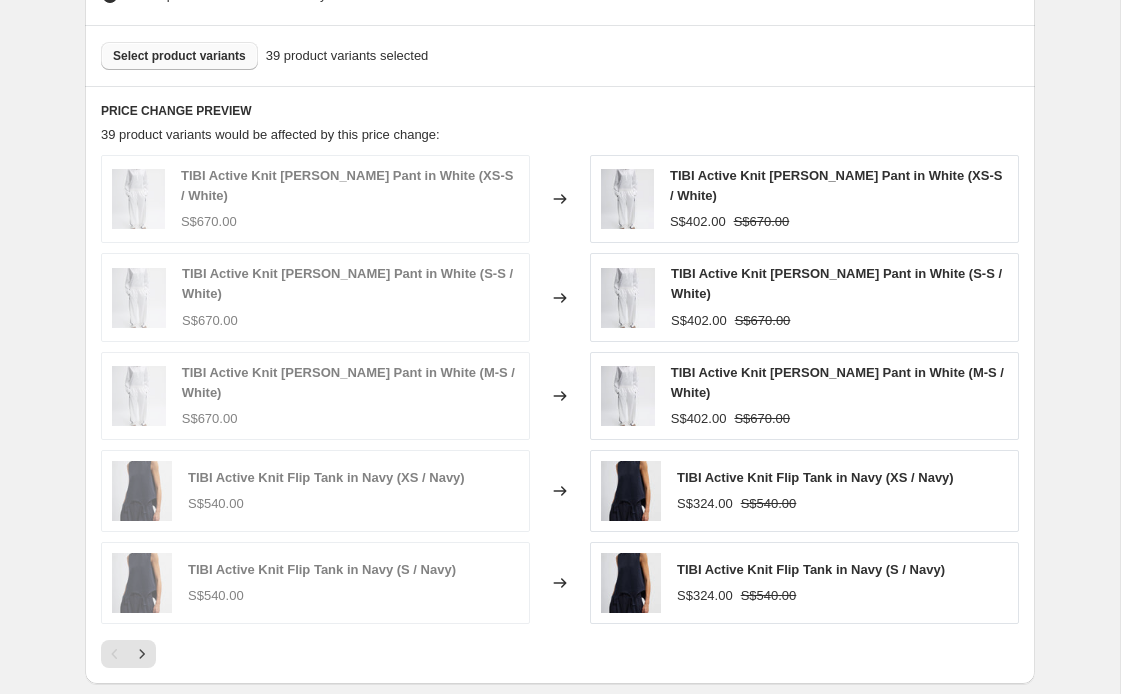 click on "Select product variants" at bounding box center [179, 56] 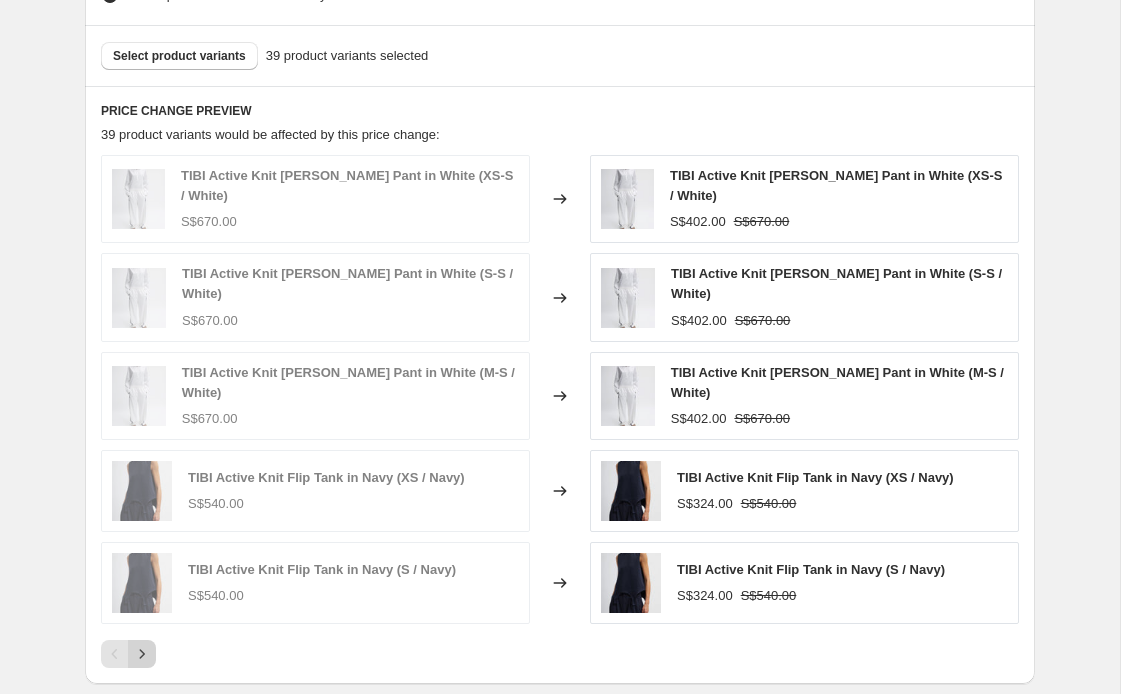 click 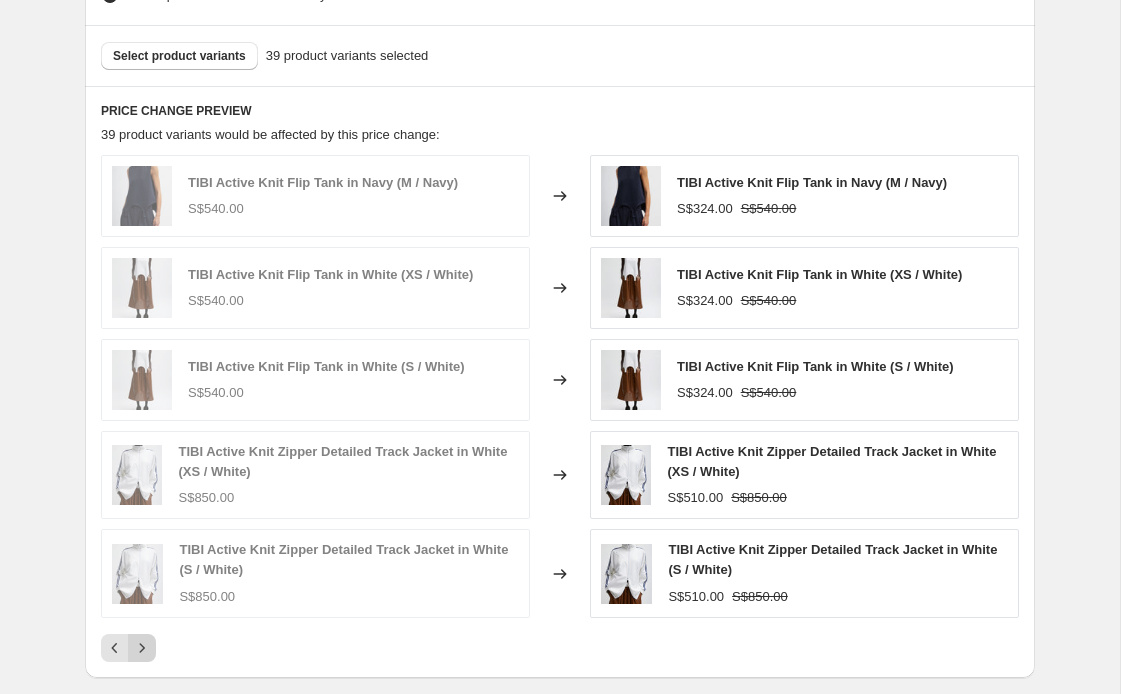 click 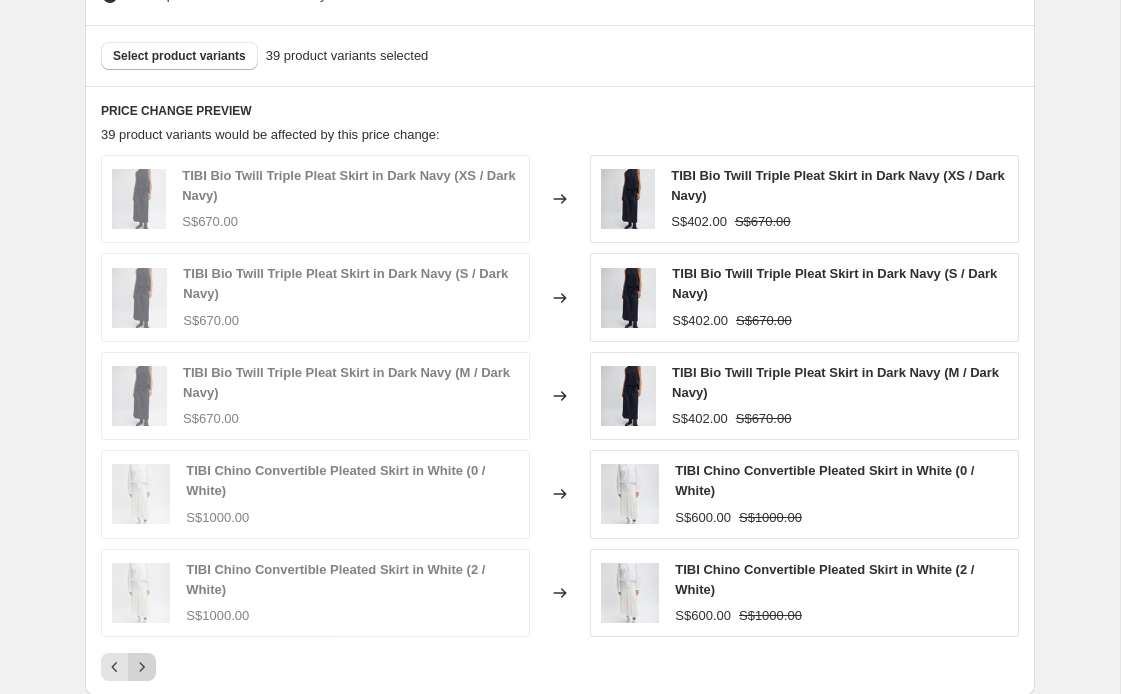 click on "TIBI Bio Twill Triple Pleat Skirt in Dark Navy (XS / Dark Navy) S$670.00 Changed to TIBI Bio Twill Triple Pleat Skirt in Dark Navy (XS / Dark Navy) S$402.00 S$670.00 TIBI Bio Twill Triple Pleat Skirt in Dark Navy (S / Dark Navy) S$670.00 Changed to TIBI Bio Twill Triple Pleat Skirt in Dark Navy (S / Dark Navy) S$402.00 S$670.00 TIBI Bio Twill Triple Pleat Skirt in Dark Navy (M / Dark Navy) S$670.00 Changed to TIBI Bio Twill Triple Pleat Skirt in Dark Navy (M / Dark Navy) S$402.00 S$670.00 TIBI Chino Convertible Pleated Skirt in White (0 / White) S$1000.00 Changed to TIBI Chino Convertible Pleated Skirt in White (0 / White) S$600.00 S$1000.00 TIBI Chino Convertible Pleated Skirt in White (2 / White) S$1000.00 Changed to TIBI Chino Convertible Pleated Skirt in White (2 / White) S$600.00 S$1000.00" at bounding box center (560, 418) 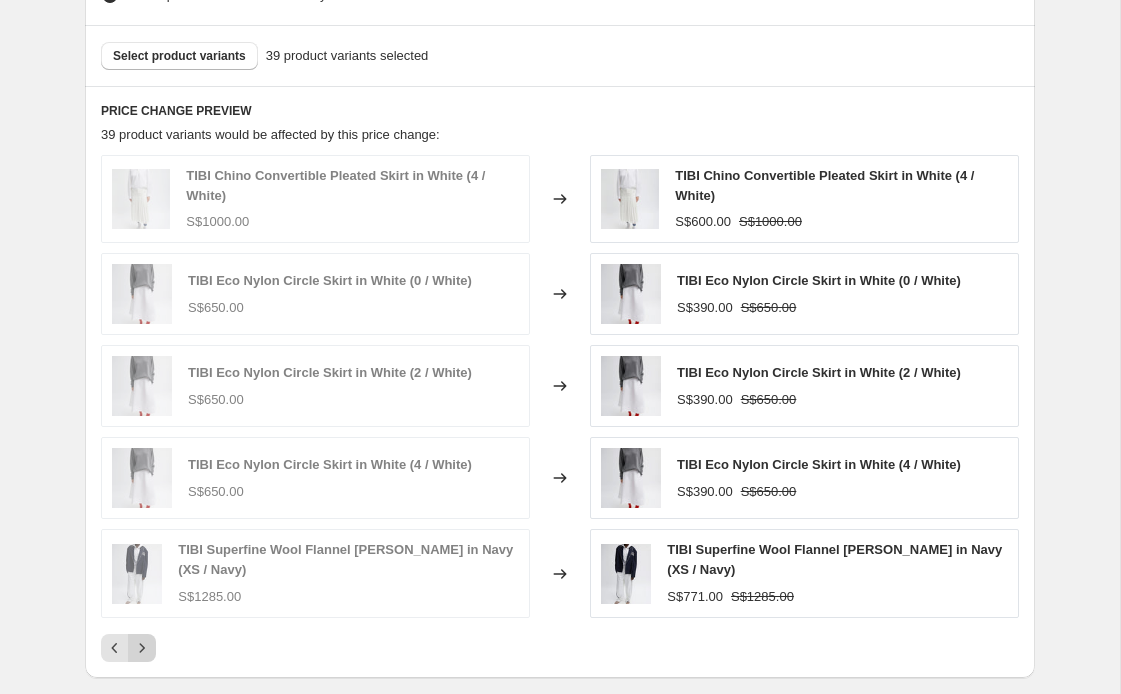 click 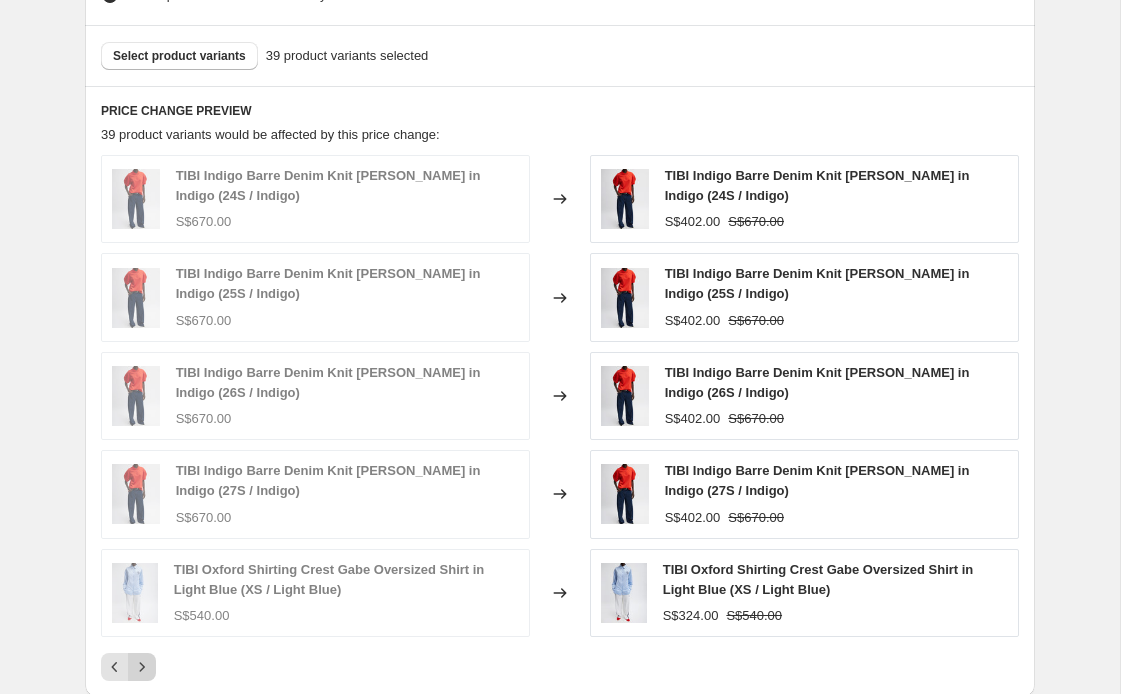 click 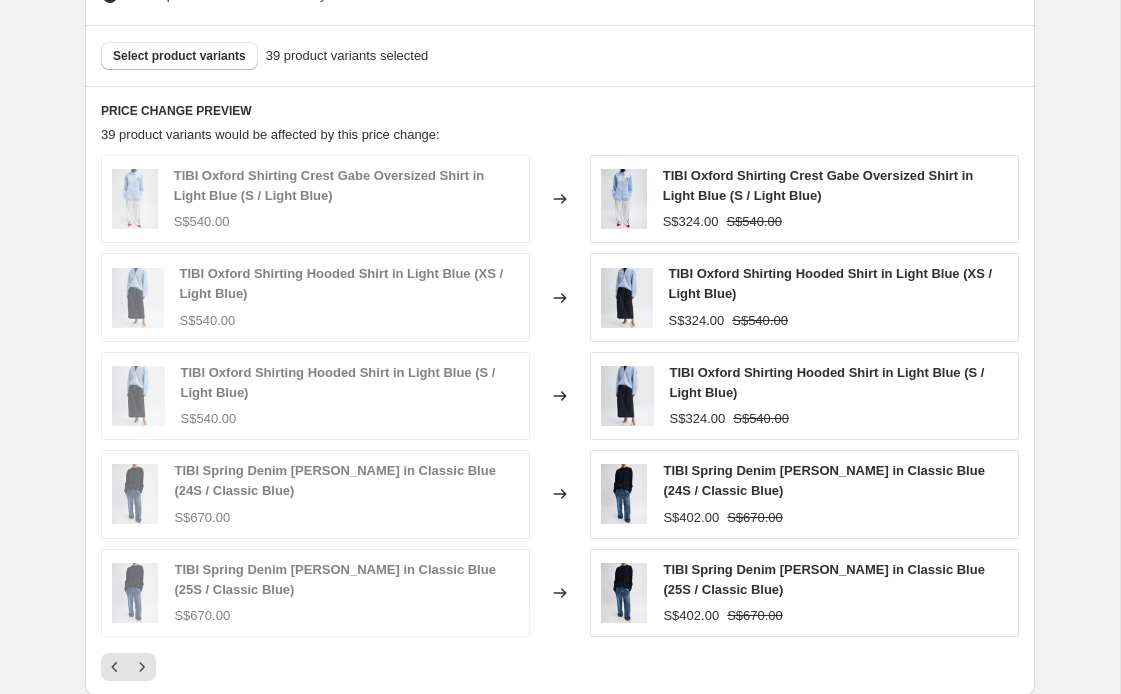 click 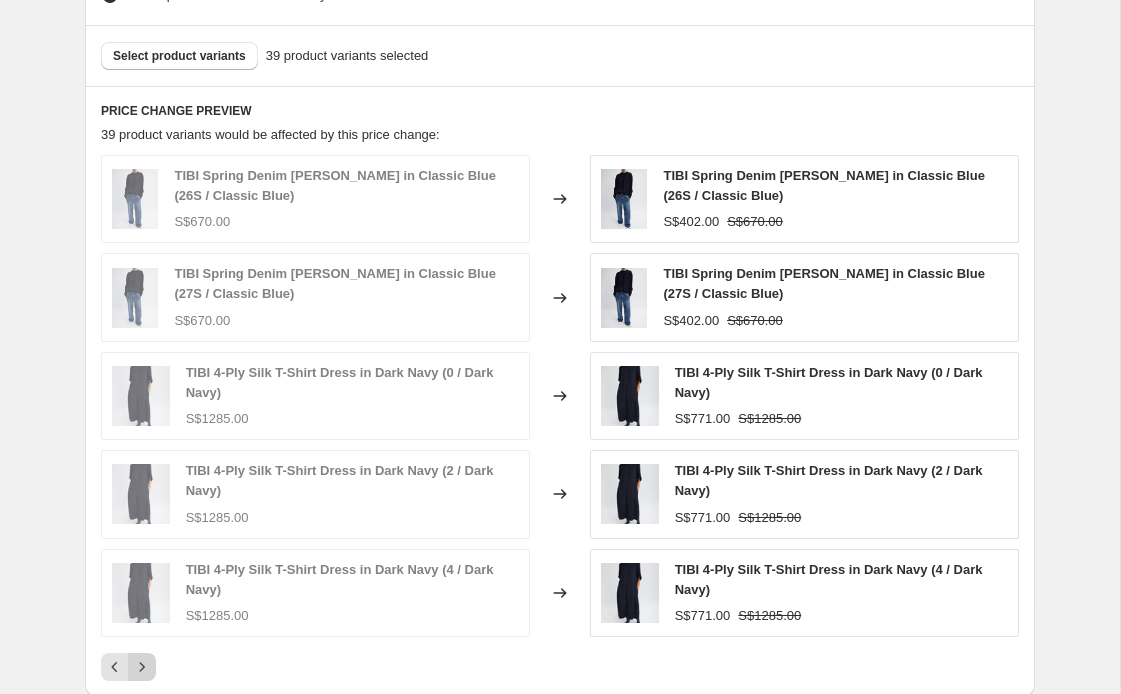 click 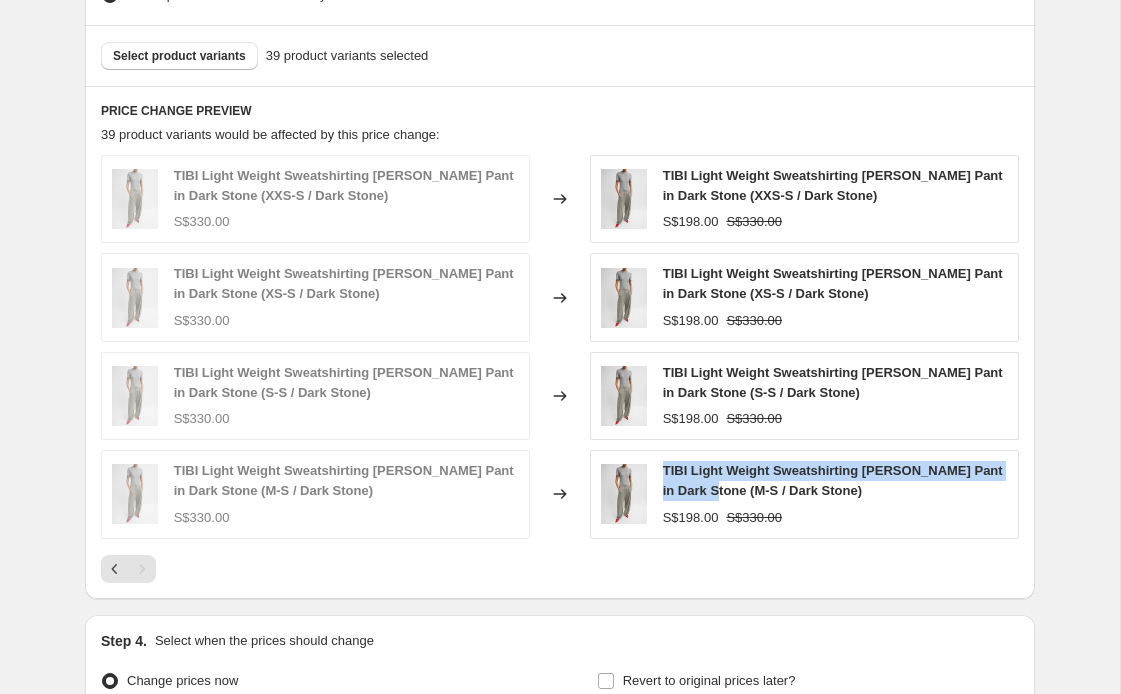 drag, startPoint x: 661, startPoint y: 464, endPoint x: 707, endPoint y: 489, distance: 52.35456 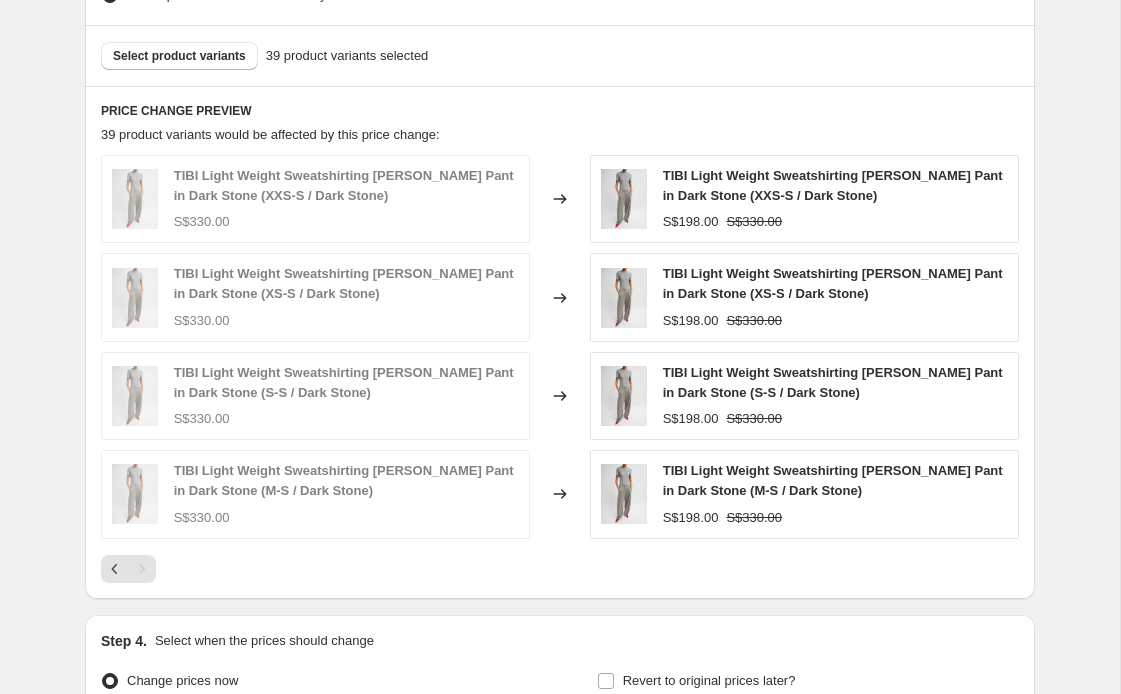 click on "Select product variants 39   product variants selected" at bounding box center [560, 55] 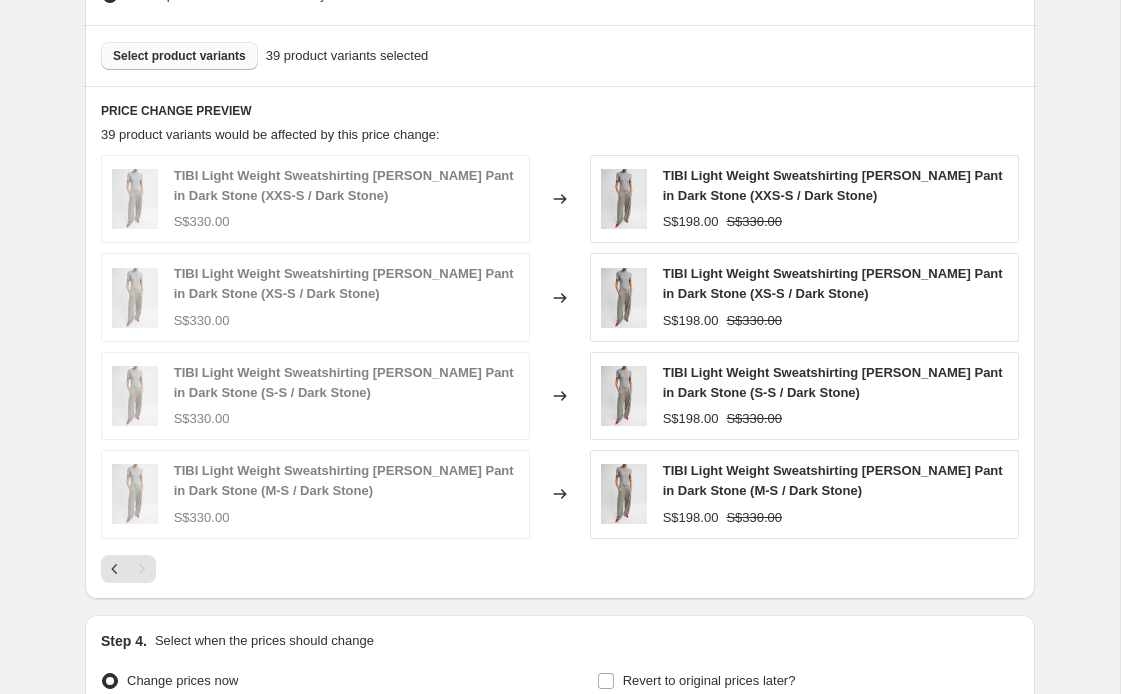 click on "Select product variants" at bounding box center [179, 56] 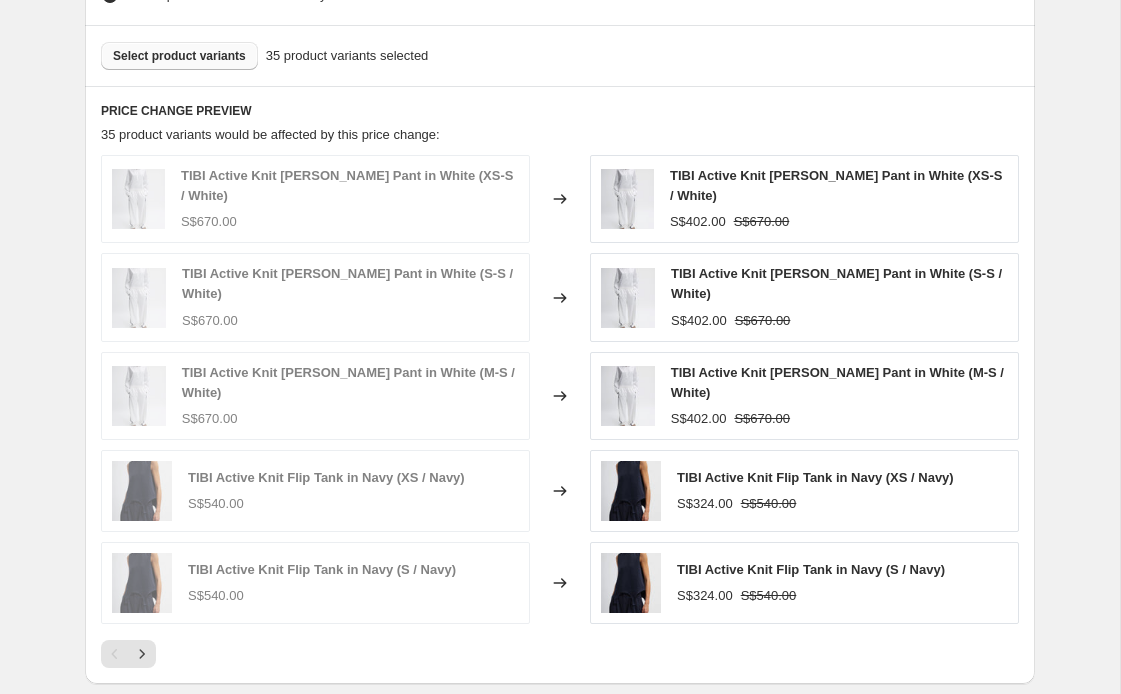 click on "Select product variants" at bounding box center (179, 56) 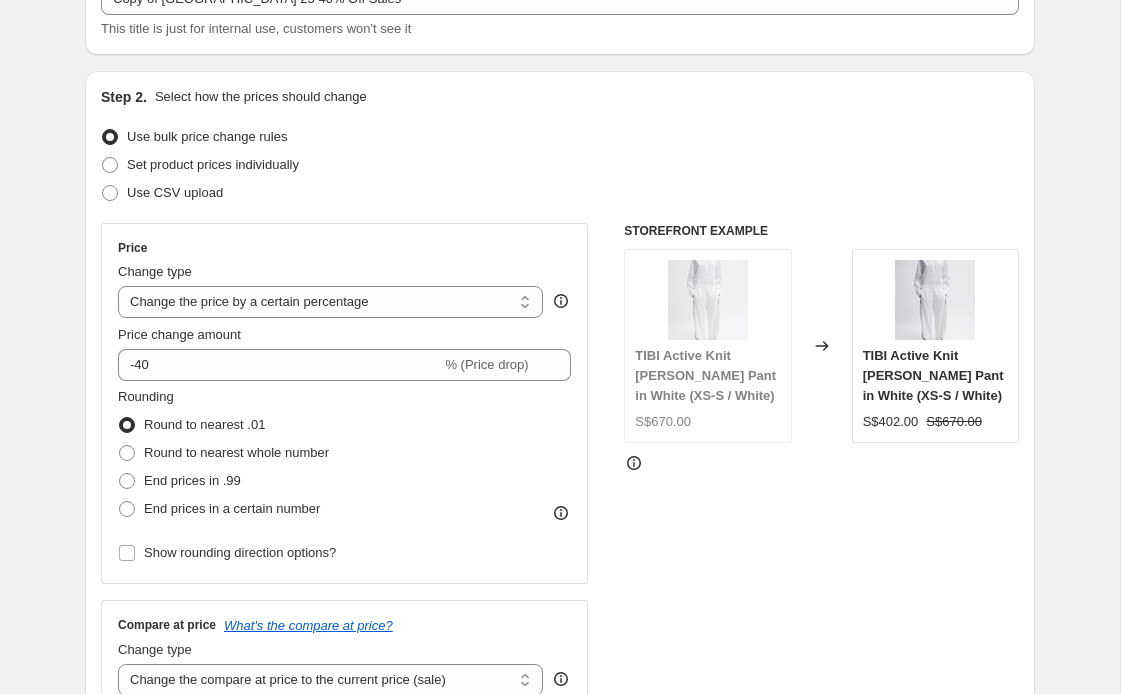 scroll, scrollTop: 0, scrollLeft: 0, axis: both 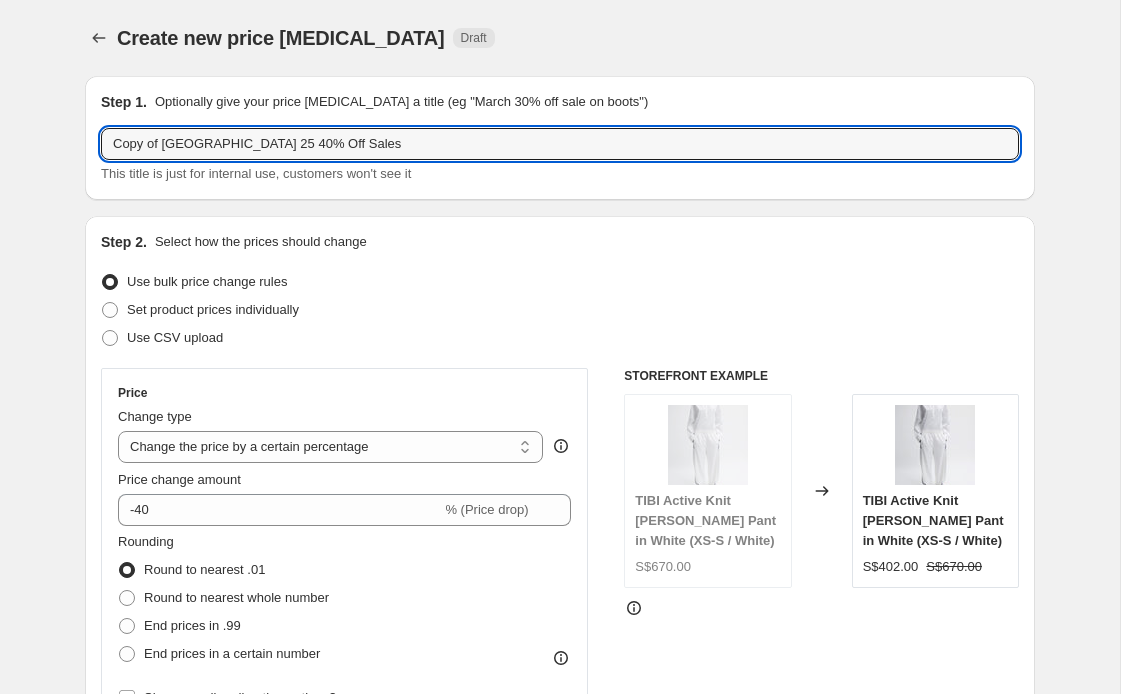 drag, startPoint x: 167, startPoint y: 146, endPoint x: 30, endPoint y: 133, distance: 137.6154 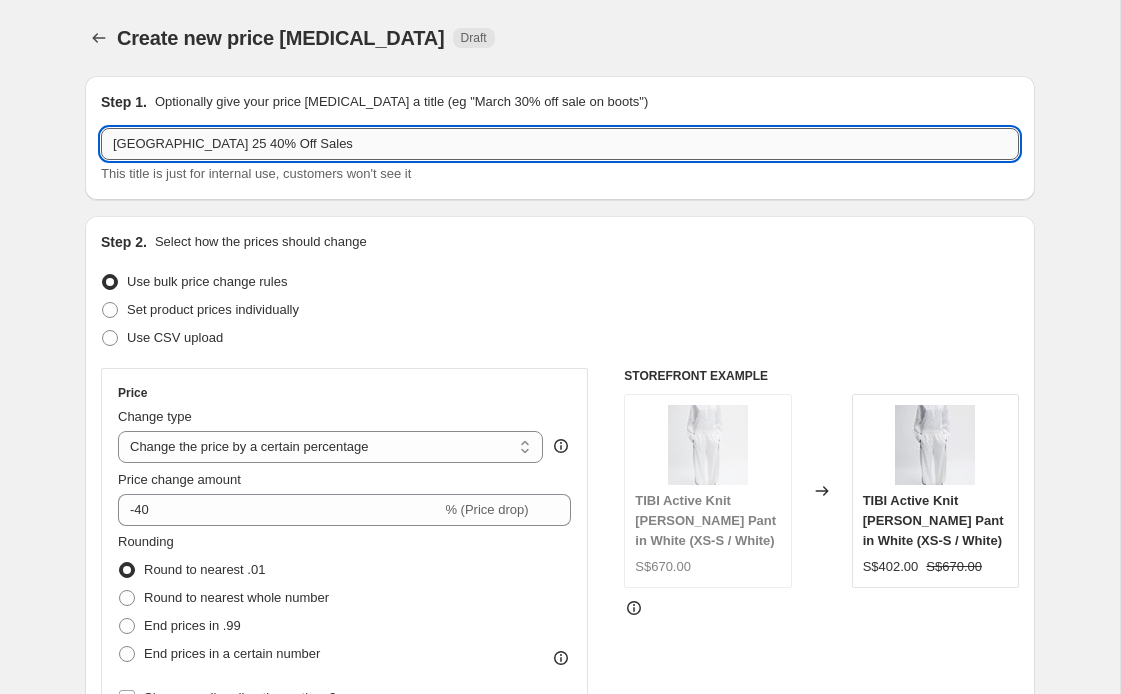 click on "TIBI Resort 25 40% Off Sales" at bounding box center [560, 144] 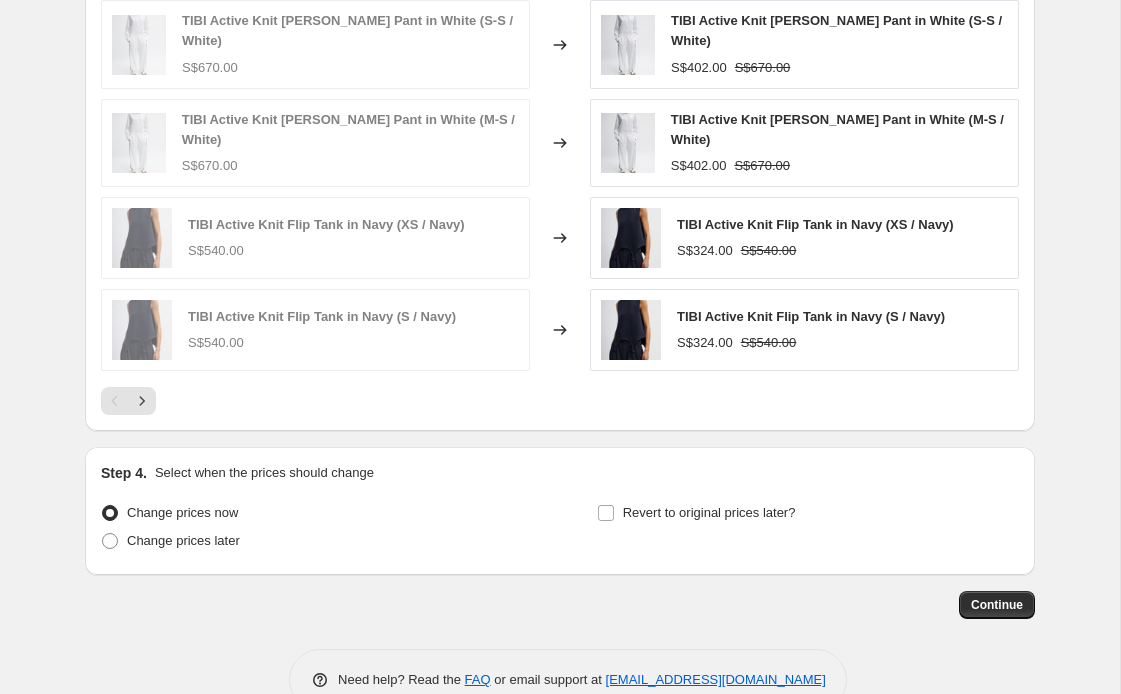 scroll, scrollTop: 1363, scrollLeft: 0, axis: vertical 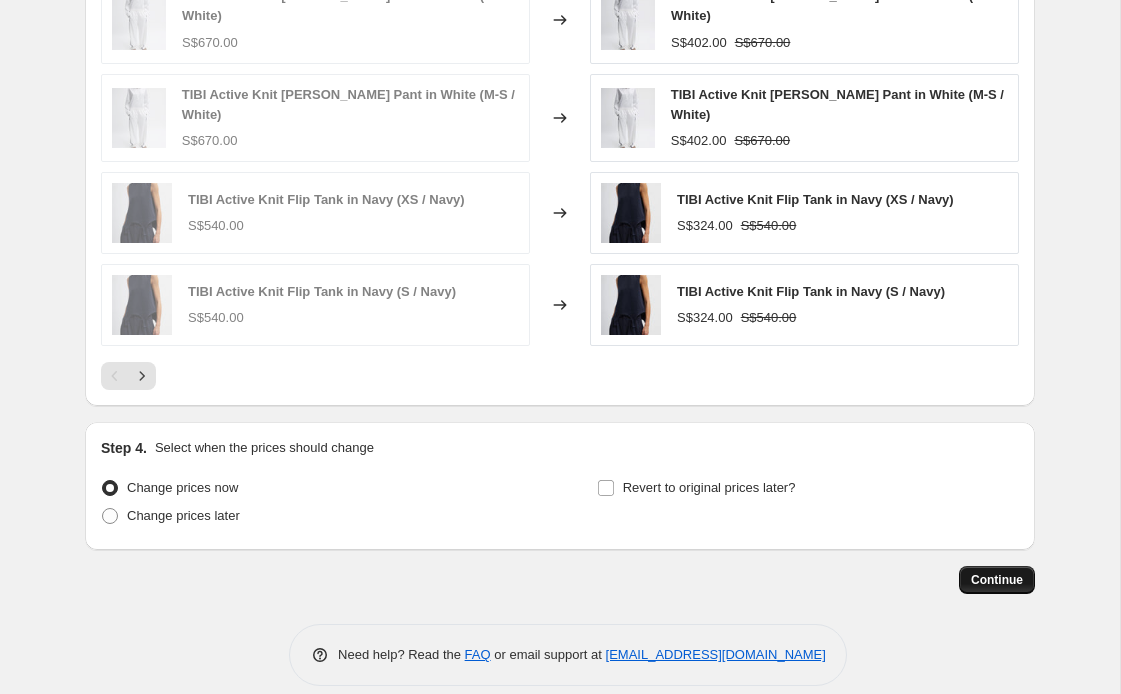 type on "TIBI Resort 25 40% Off Sales" 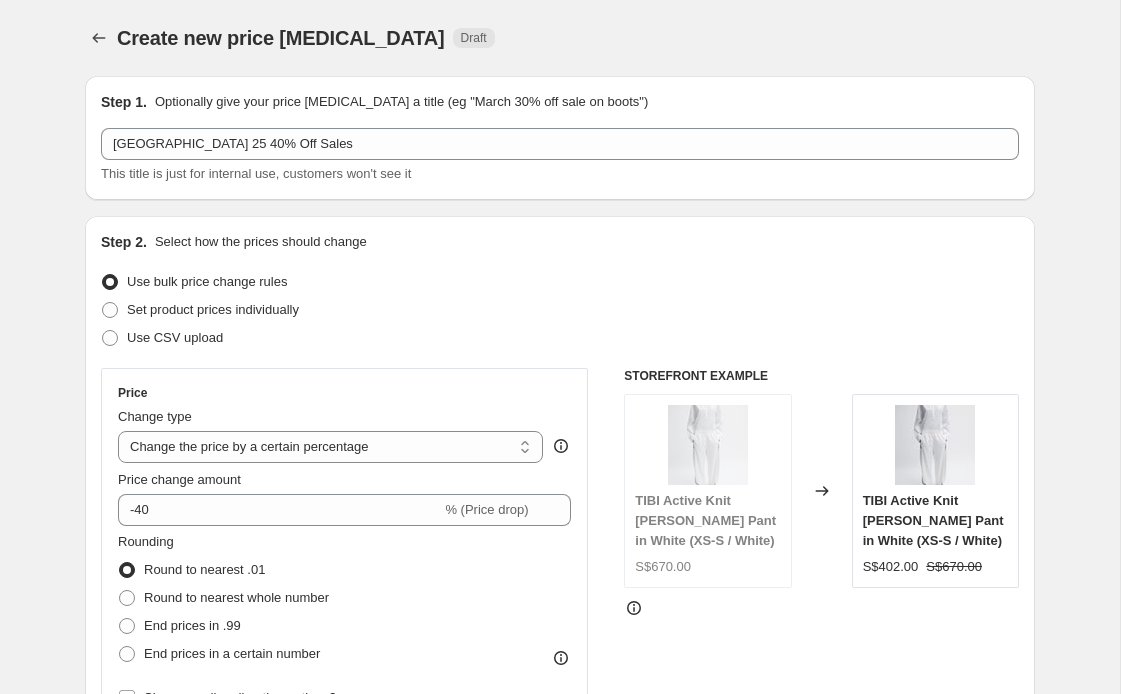 scroll, scrollTop: 1363, scrollLeft: 0, axis: vertical 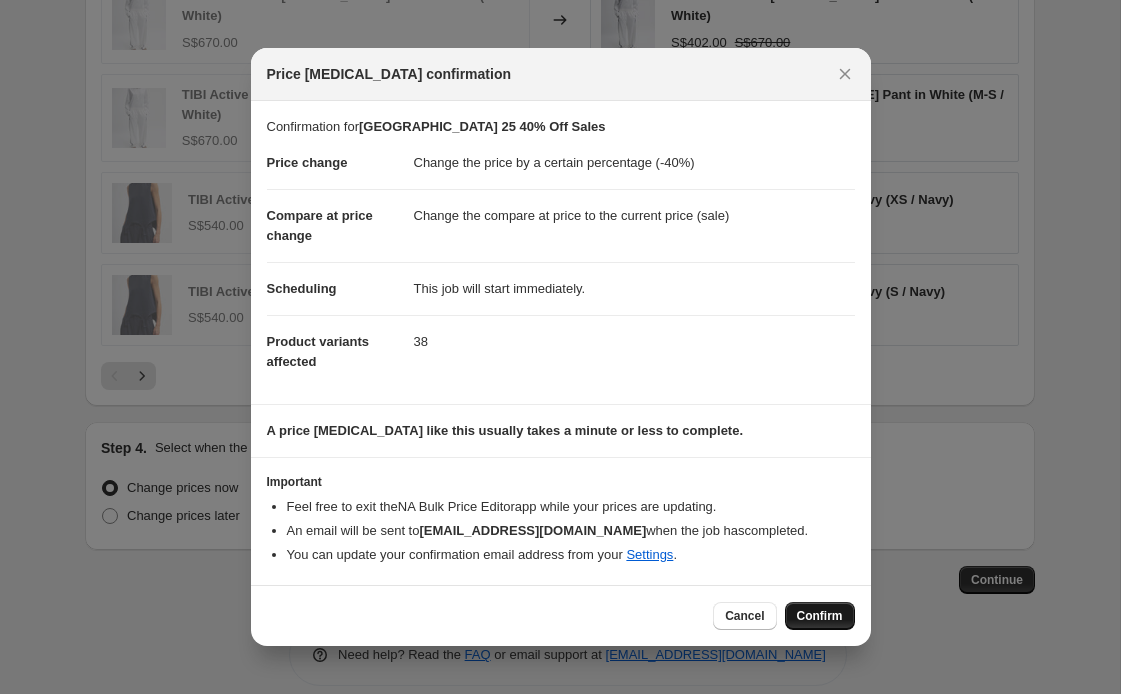click on "Confirm" at bounding box center (820, 616) 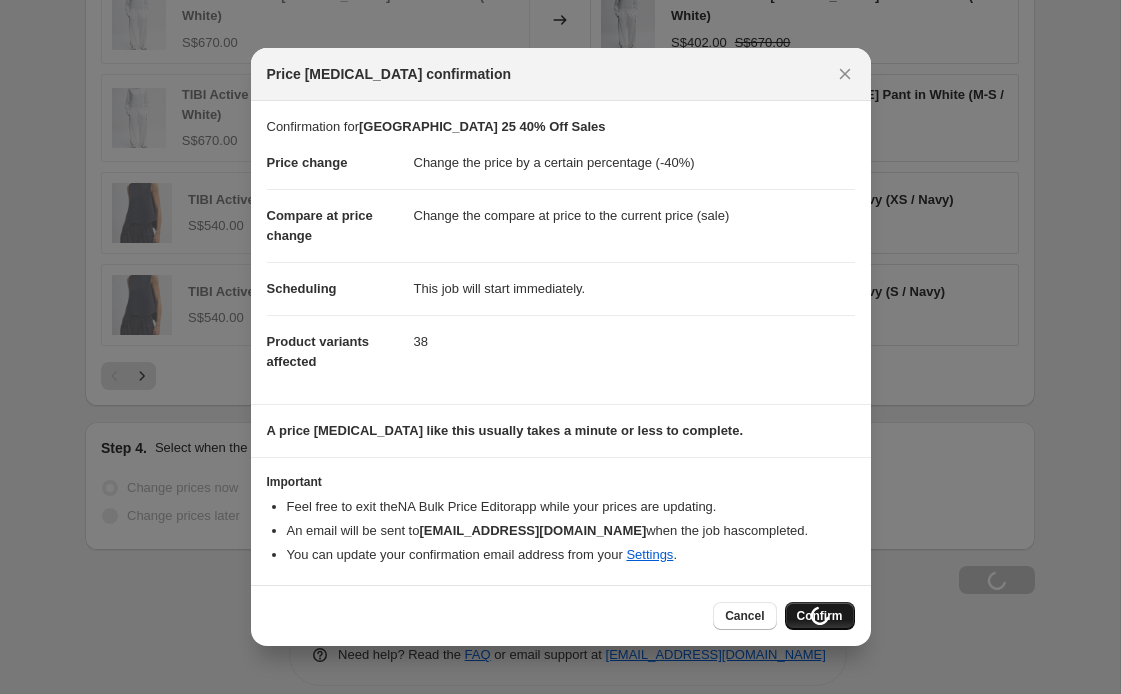 scroll, scrollTop: 1431, scrollLeft: 0, axis: vertical 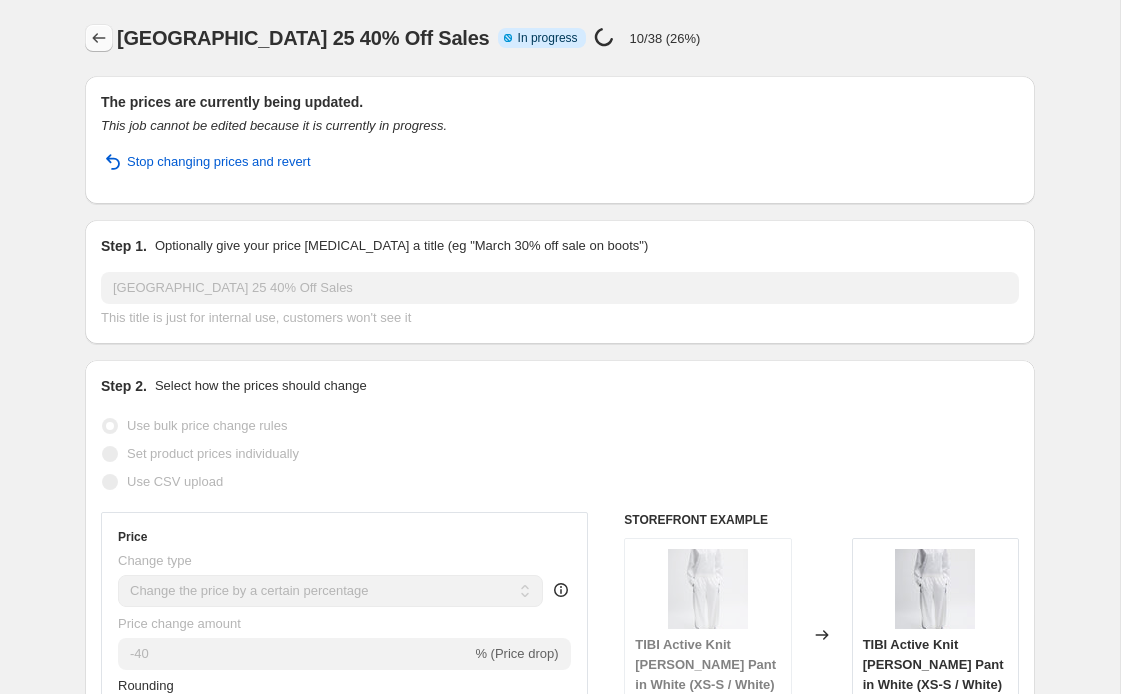 click 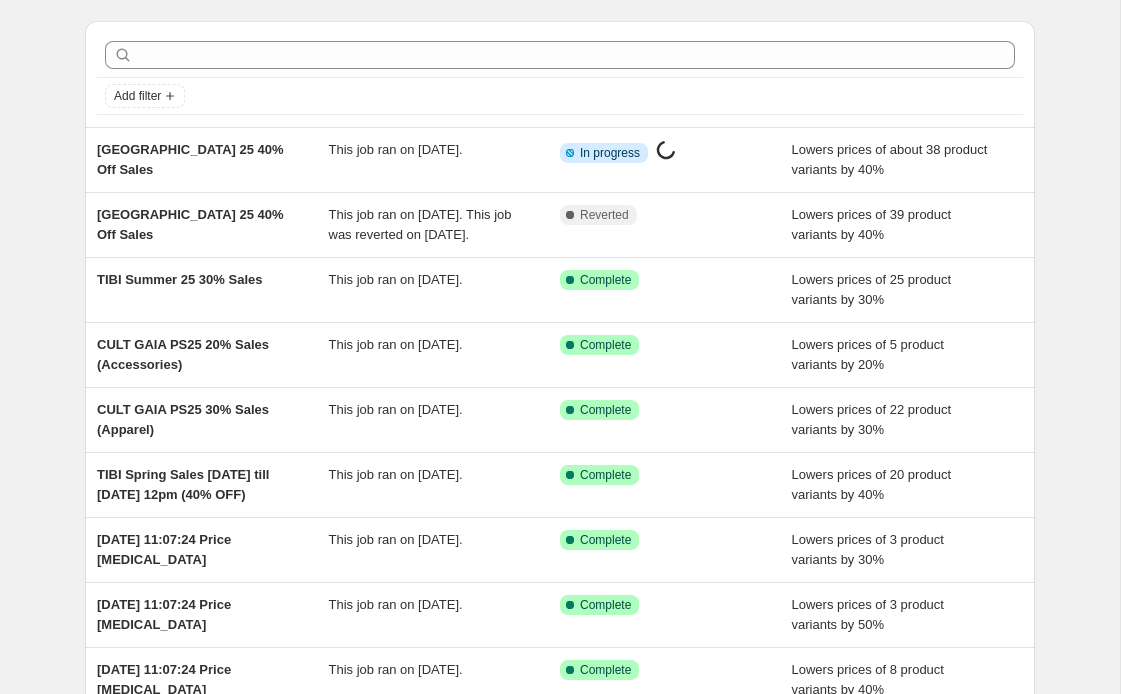 scroll, scrollTop: 56, scrollLeft: 0, axis: vertical 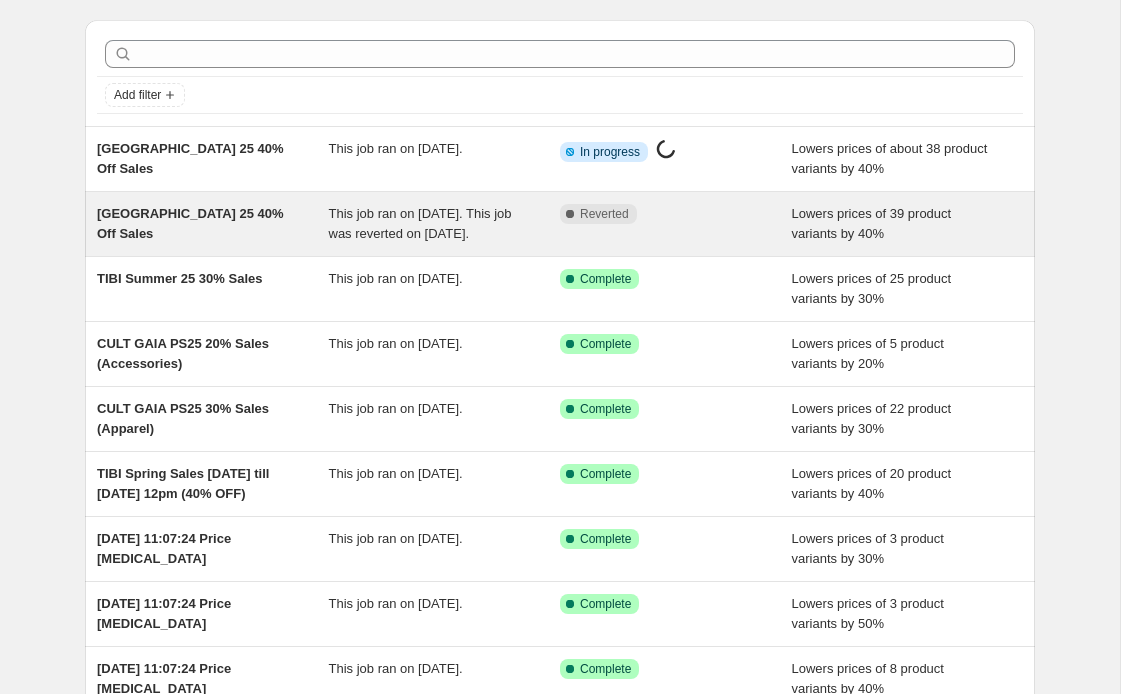 click on "This job ran on 10 July 2025. This job was reverted on 10 July 2025." at bounding box center [420, 223] 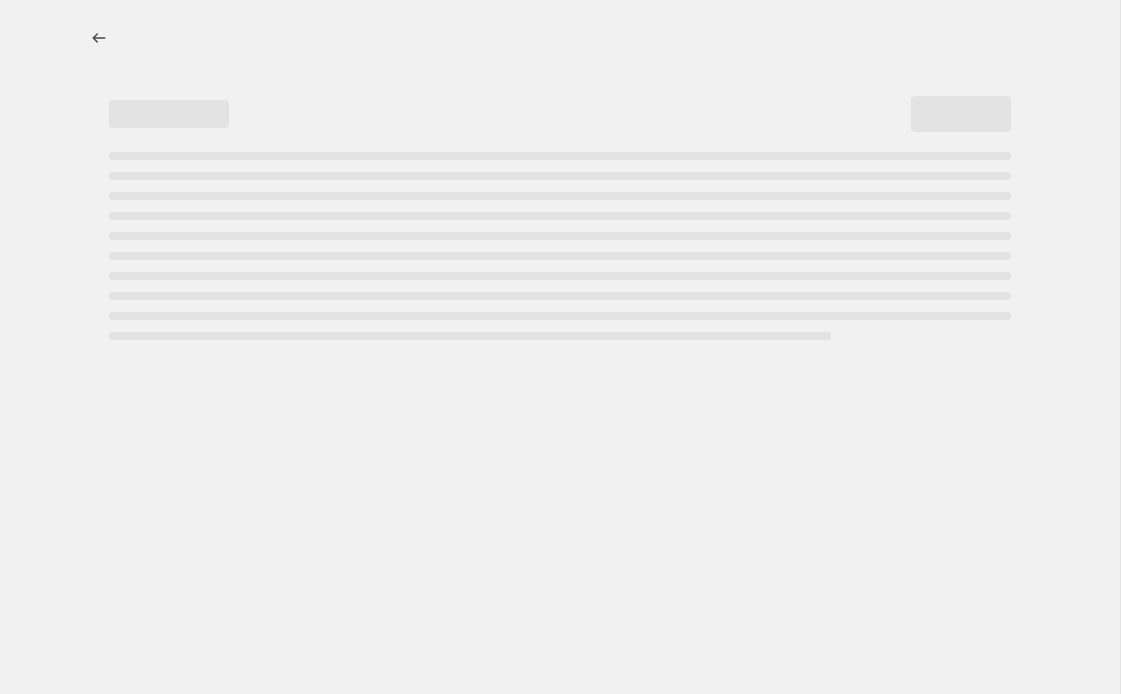 scroll, scrollTop: 0, scrollLeft: 0, axis: both 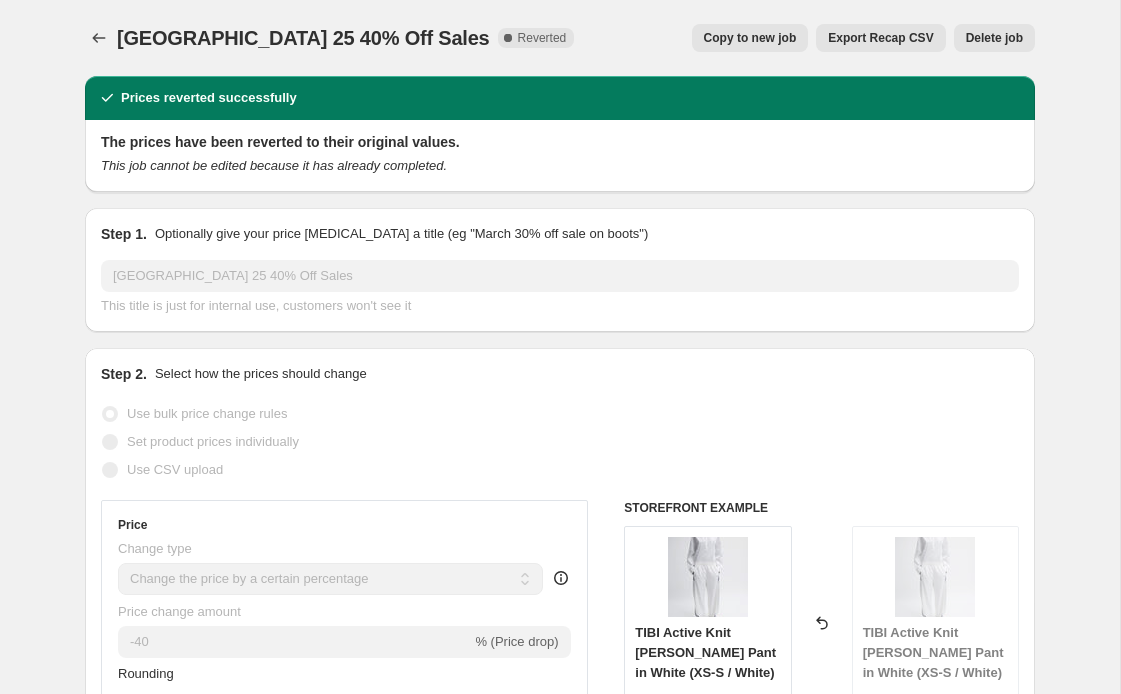 click on "Delete job" at bounding box center (994, 38) 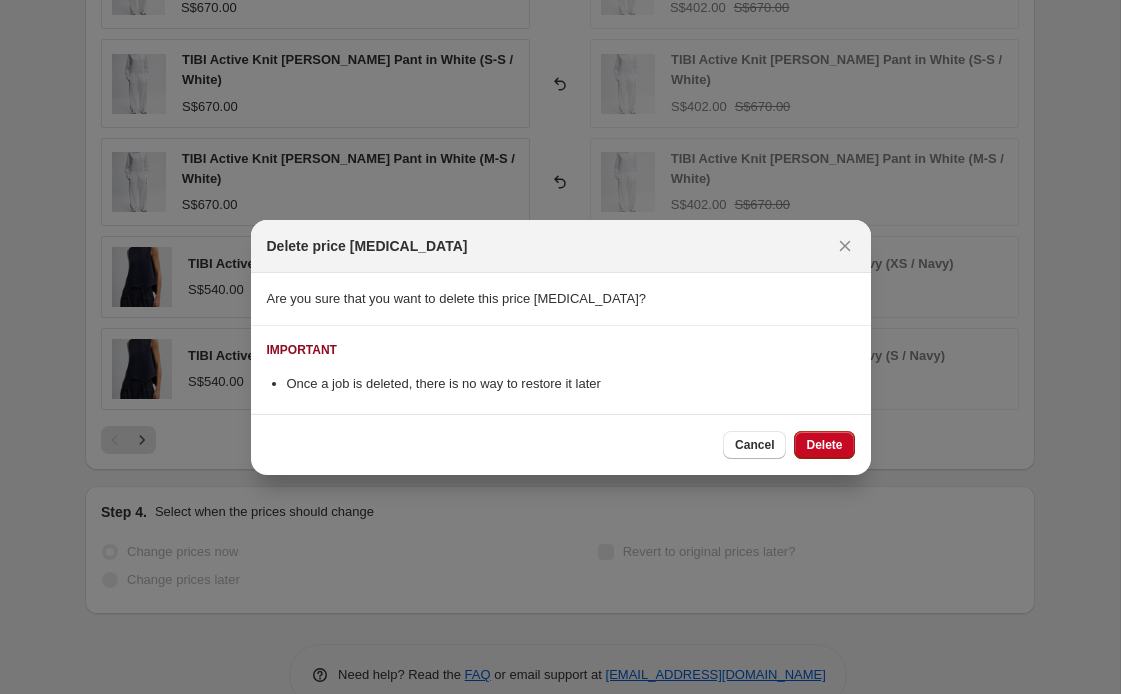 scroll, scrollTop: 0, scrollLeft: 0, axis: both 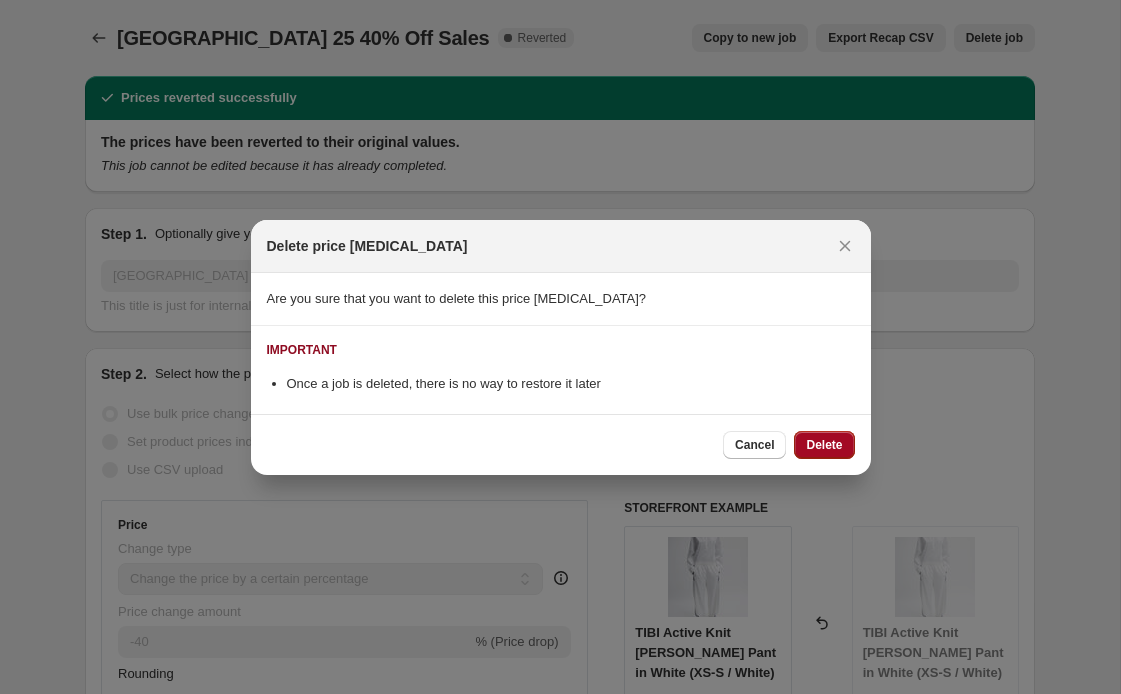 click on "Delete" at bounding box center (824, 445) 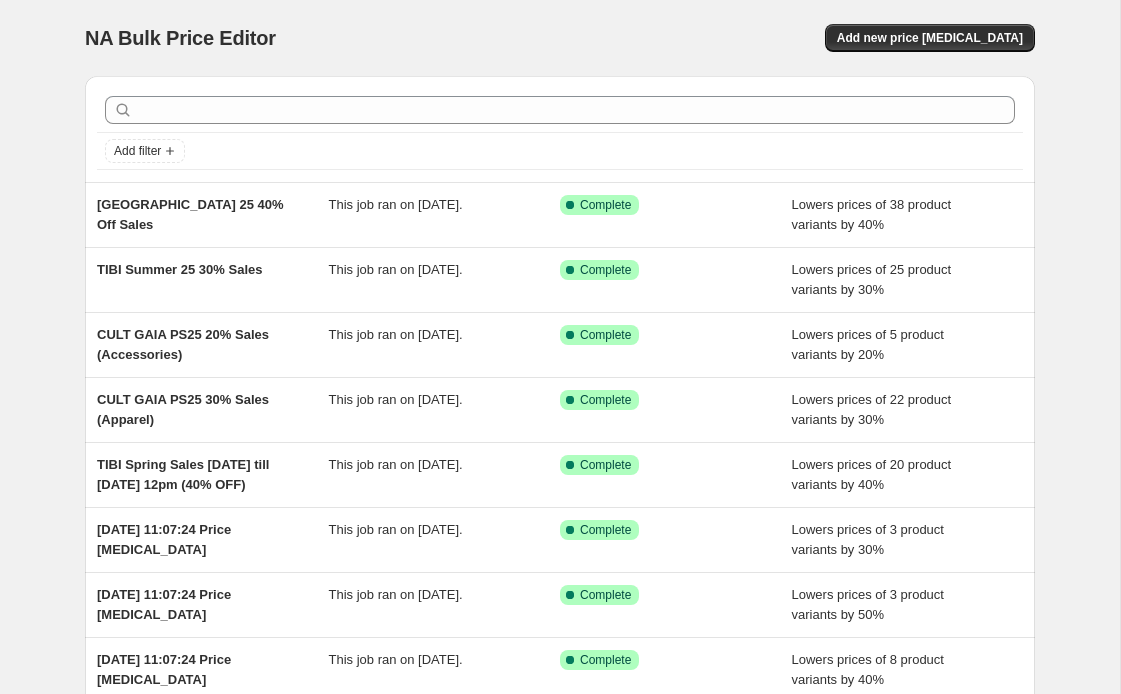 click on "NA Bulk Price Editor. This page is ready NA Bulk Price Editor Add new price change job Add filter   TIBI Resort 25 40% Off Sales This job ran on 10 July 2025. Success Complete Complete Lowers prices of 38 product variants by 40% TIBI Summer 25 30% Sales This job ran on 10 July 2025. Success Complete Complete Lowers prices of 25 product variants by 30% CULT GAIA PS25 20% Sales (Accessories) This job ran on 10 July 2025. Success Complete Complete Lowers prices of 5 product variants by 20% CULT GAIA PS25 30% Sales (Apparel) This job ran on 10 July 2025. Success Complete Complete Lowers prices of 22 product variants by 30% TIBI Spring Sales 19Jun till 1 Aug 12pm (40% OFF) This job ran on 19 June 2025. Success Complete Complete Lowers prices of 20 product variants by 40% 11 Apr 2025, 11:07:24 Price change job This job ran on 11 April 2025. Success Complete Complete Lowers prices of 3 product variants by 30% 11 Apr 2025, 11:07:24 Price change job This job ran on 11 April 2025. Success Complete Complete Complete" at bounding box center [560, 515] 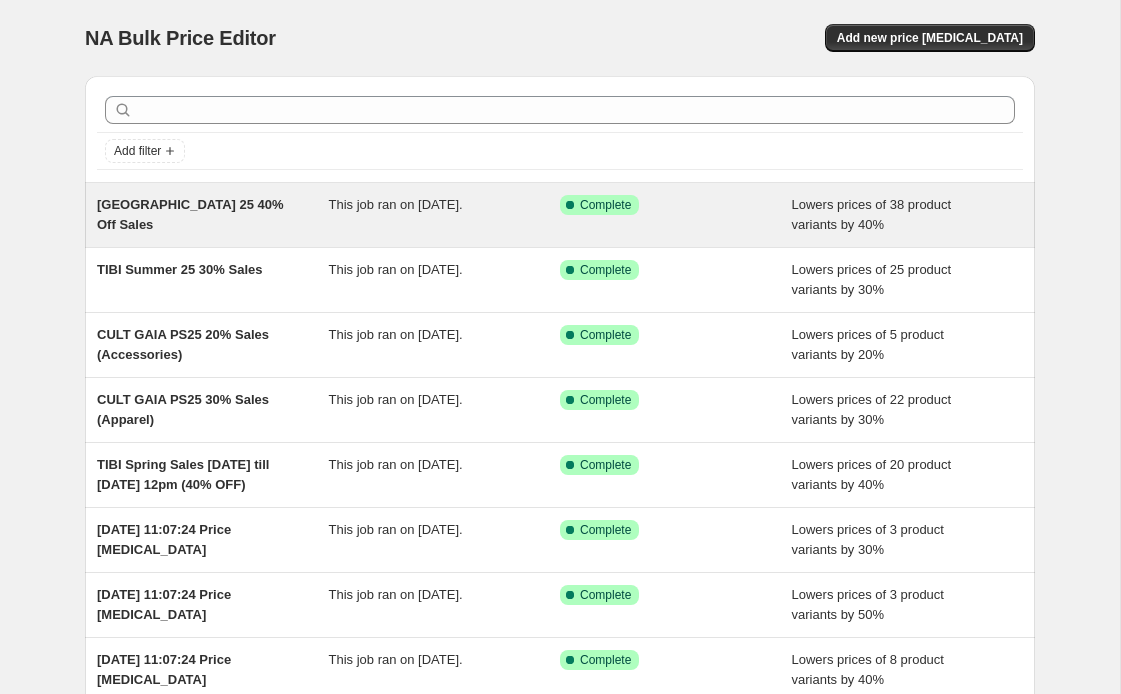 click on "TIBI Resort 25 40% Off Sales" at bounding box center [190, 214] 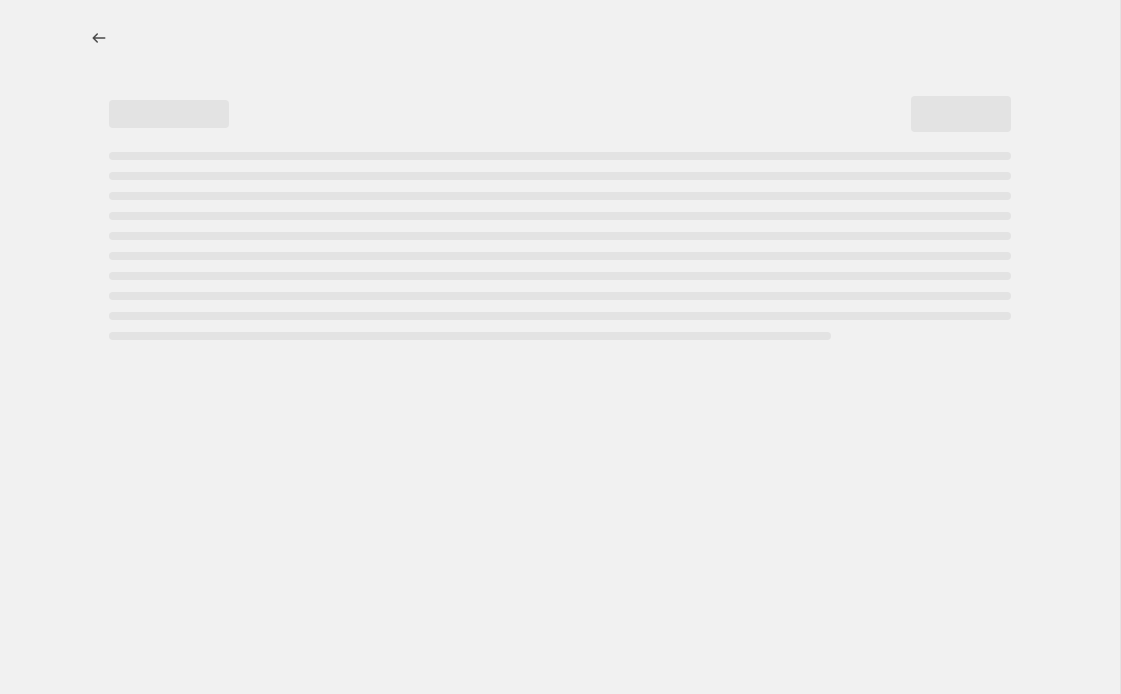 select on "percentage" 